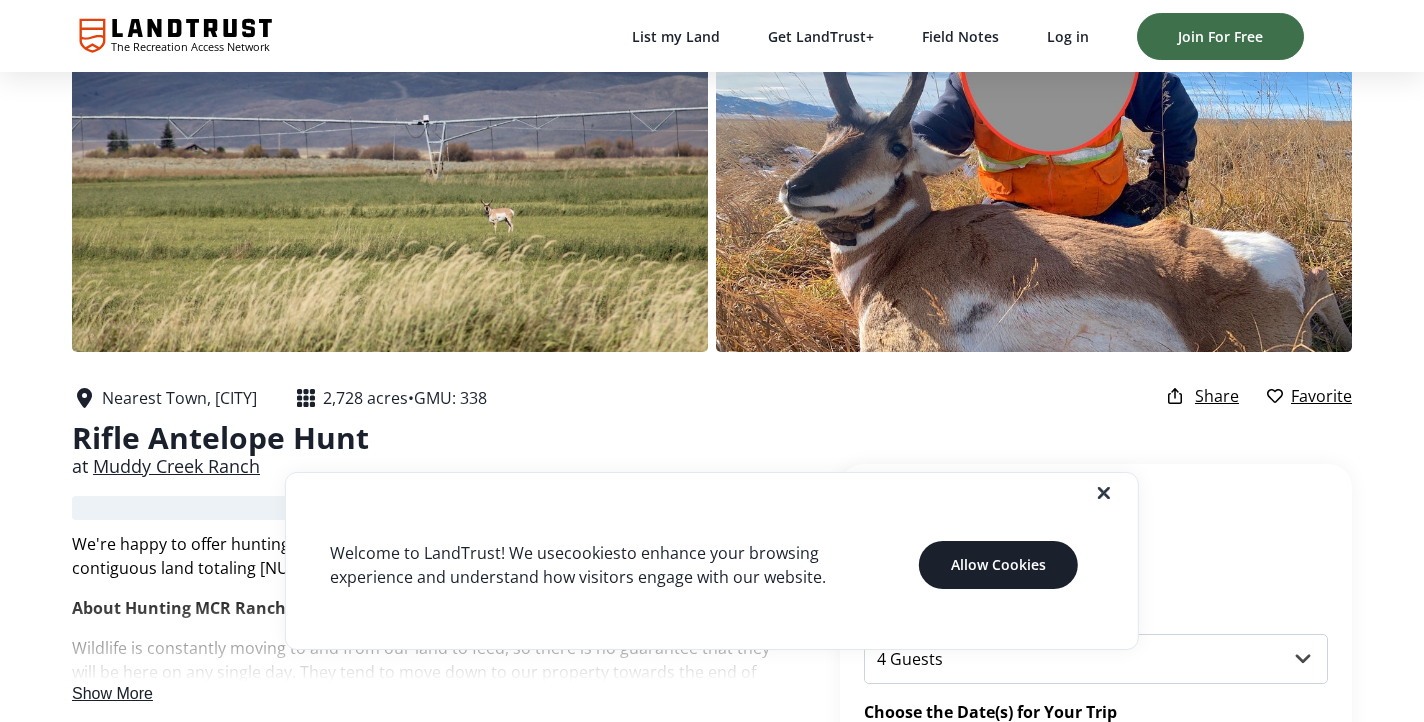 scroll, scrollTop: 165, scrollLeft: 0, axis: vertical 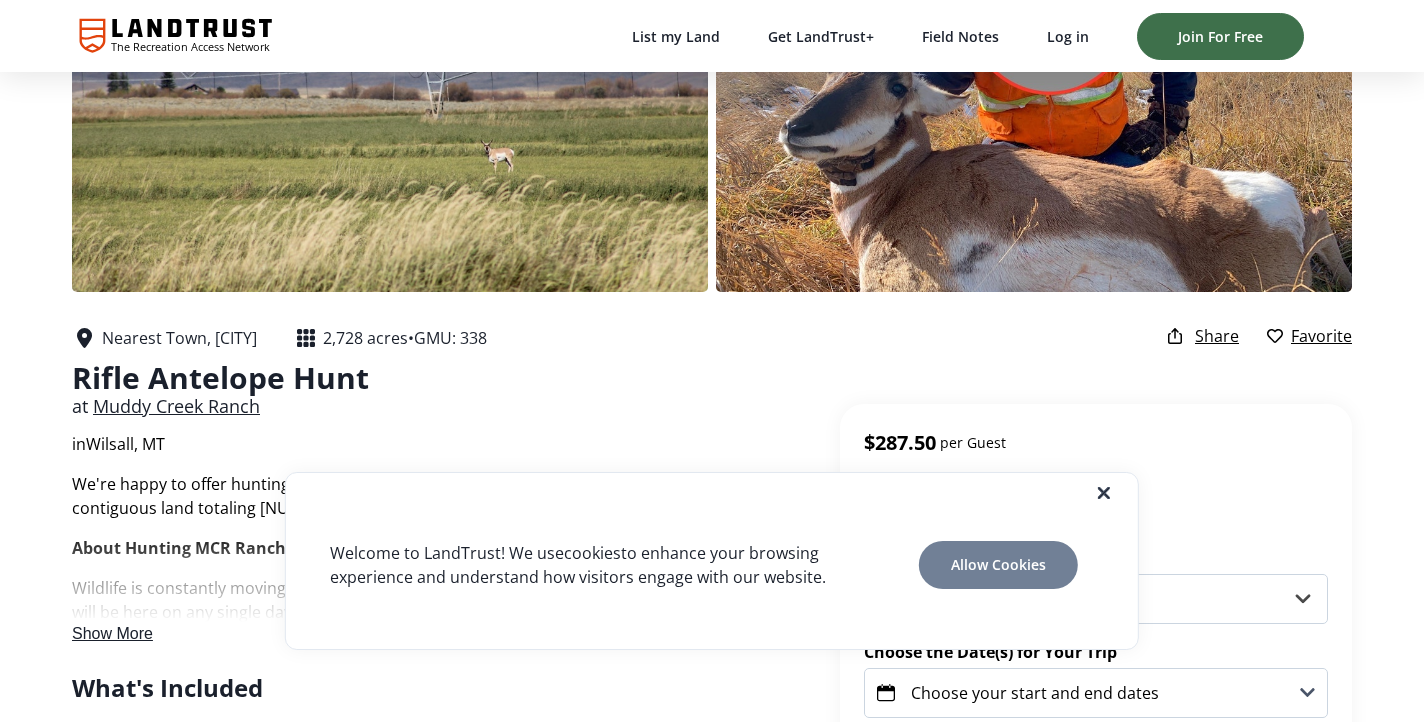 click on "Allow Cookies" at bounding box center (998, 564) 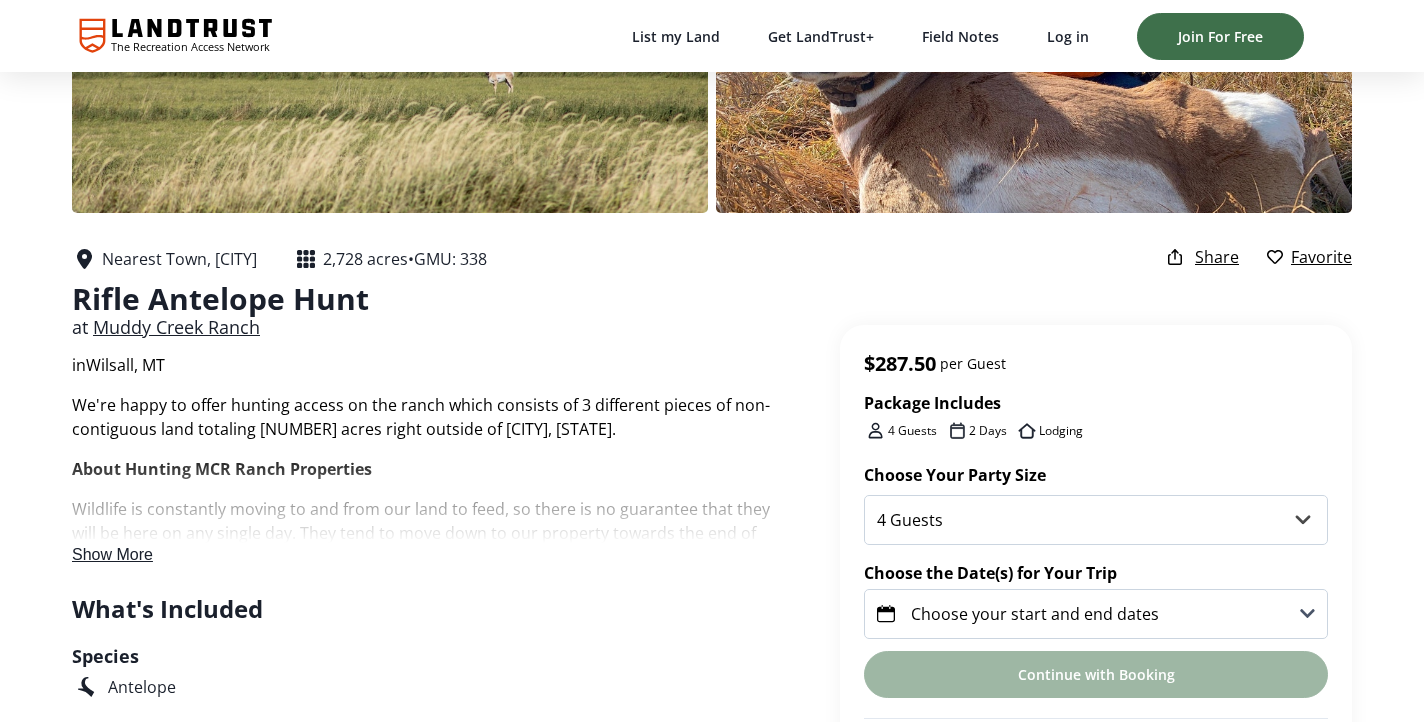 scroll, scrollTop: 252, scrollLeft: 0, axis: vertical 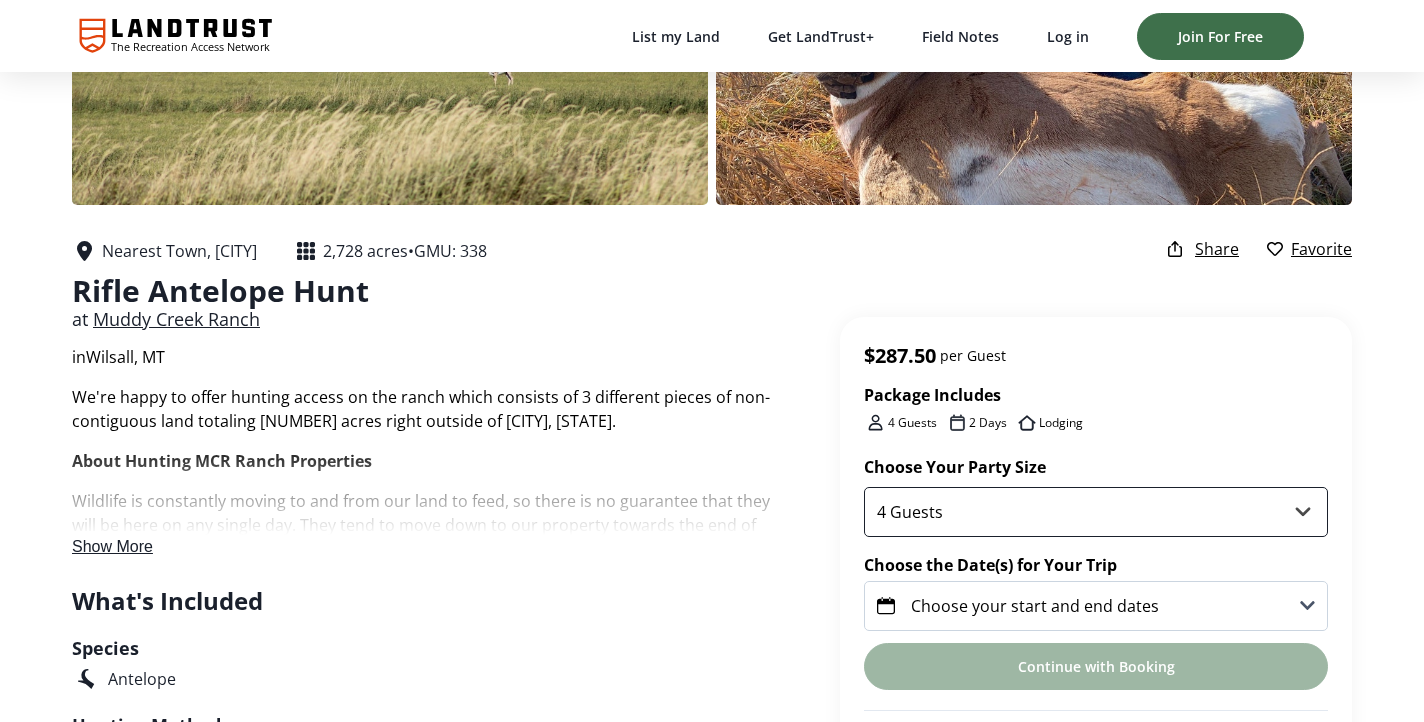 click on "4  Guests" at bounding box center [1096, 512] 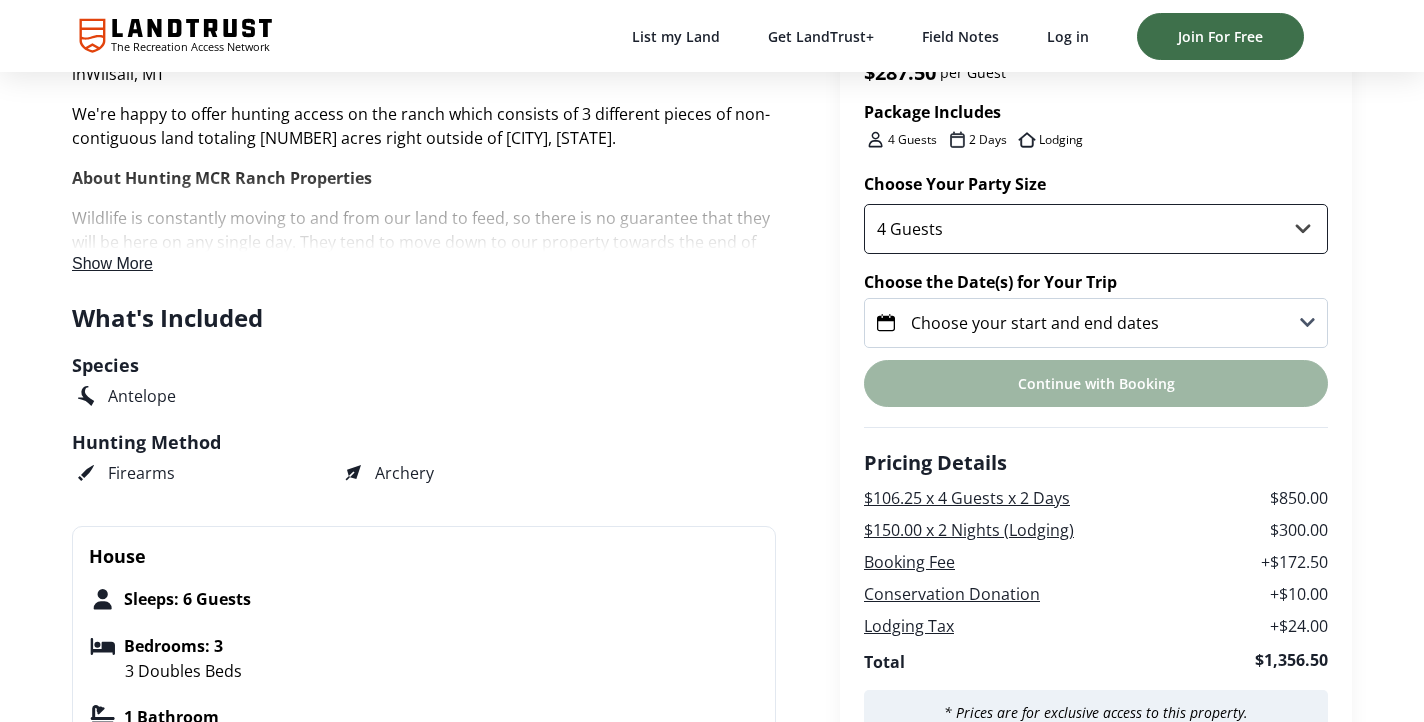 scroll, scrollTop: 461, scrollLeft: 0, axis: vertical 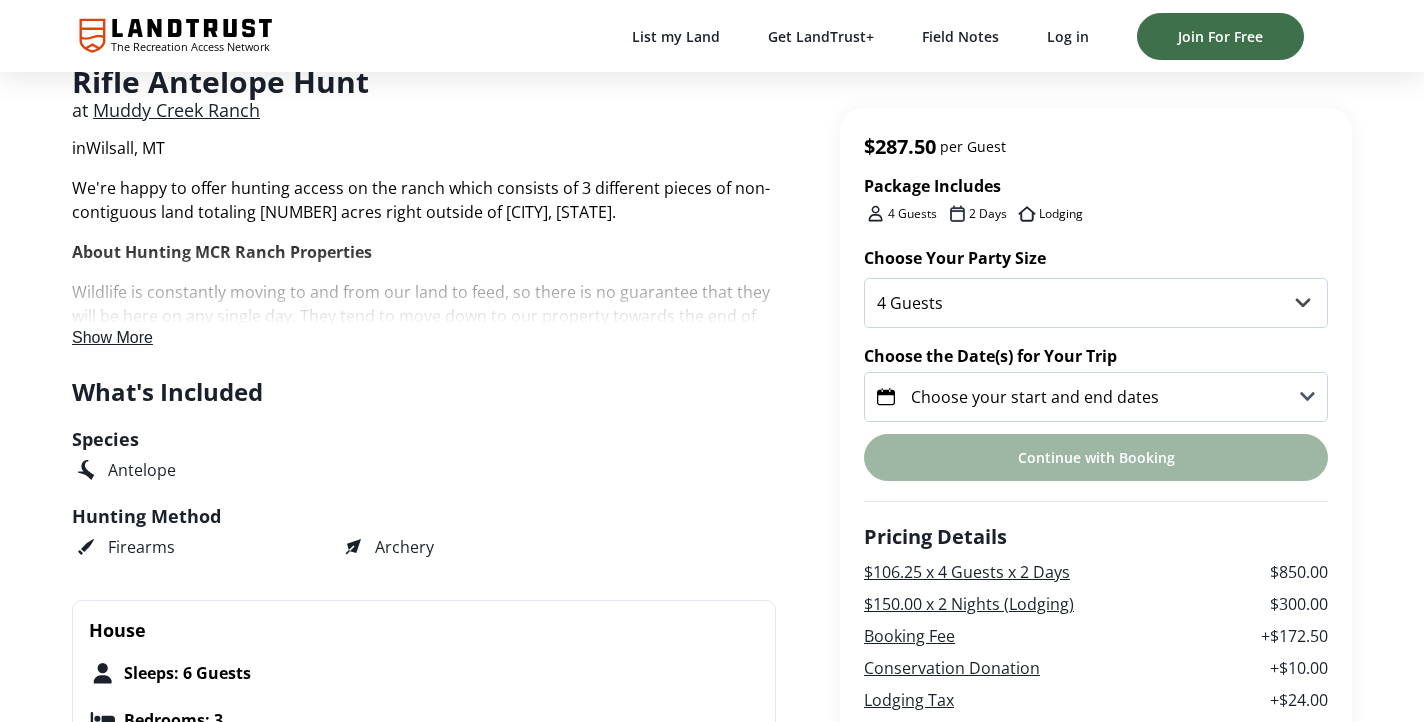 click on "Choose your start and end dates" at bounding box center (1035, 397) 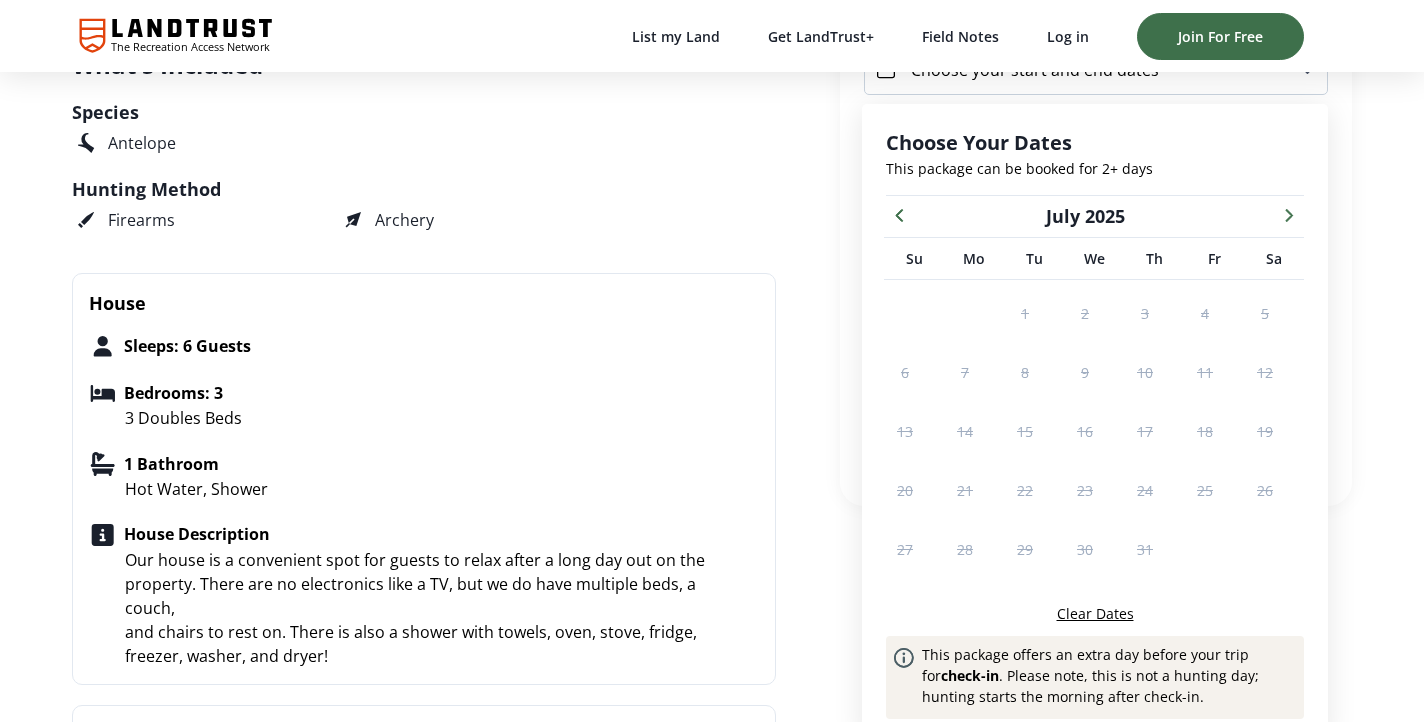 scroll, scrollTop: 825, scrollLeft: 0, axis: vertical 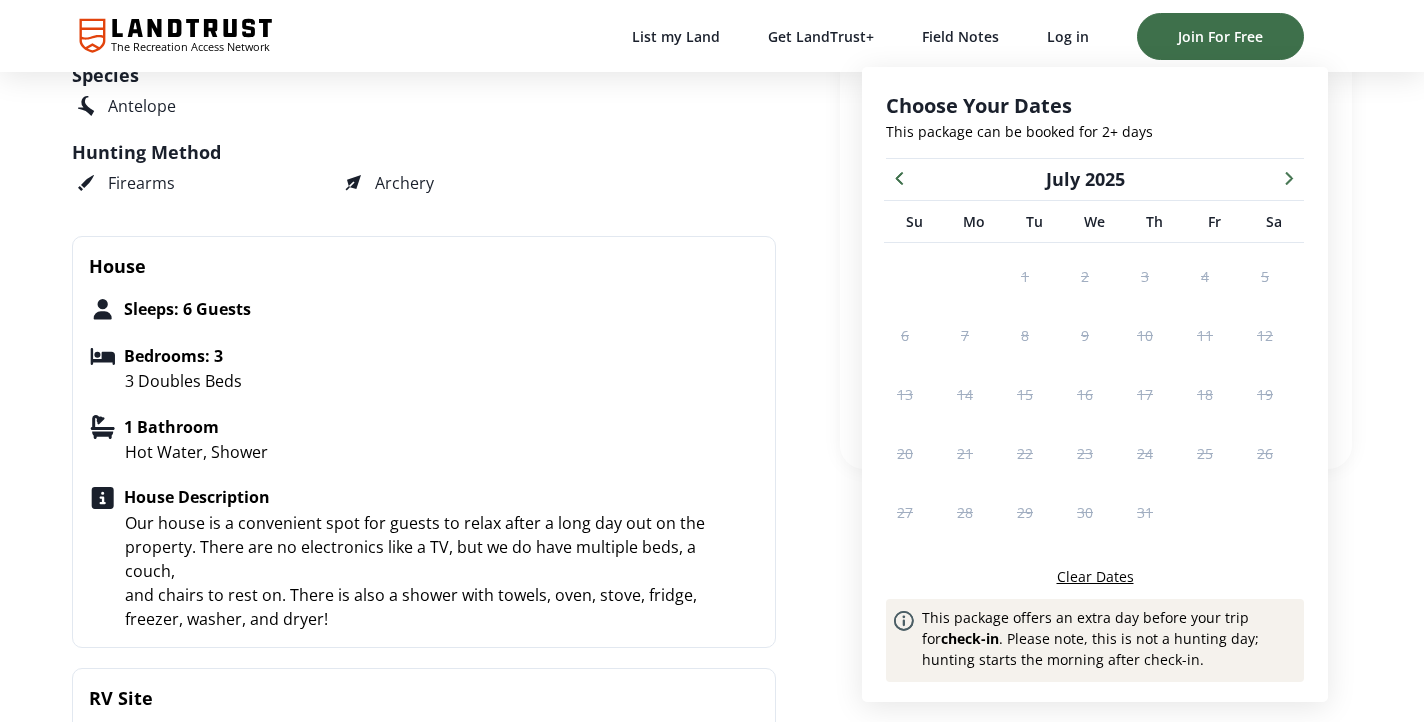 click at bounding box center [1289, 177] 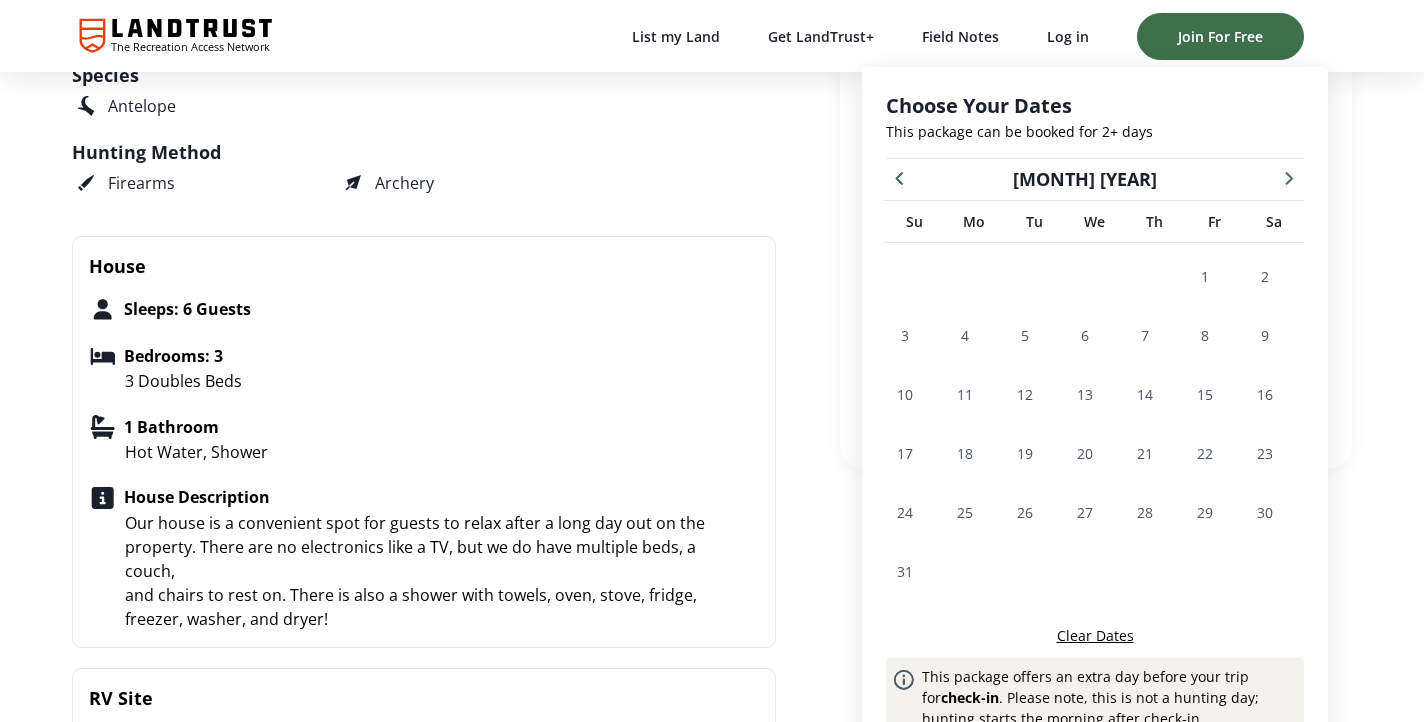 click at bounding box center [1289, 177] 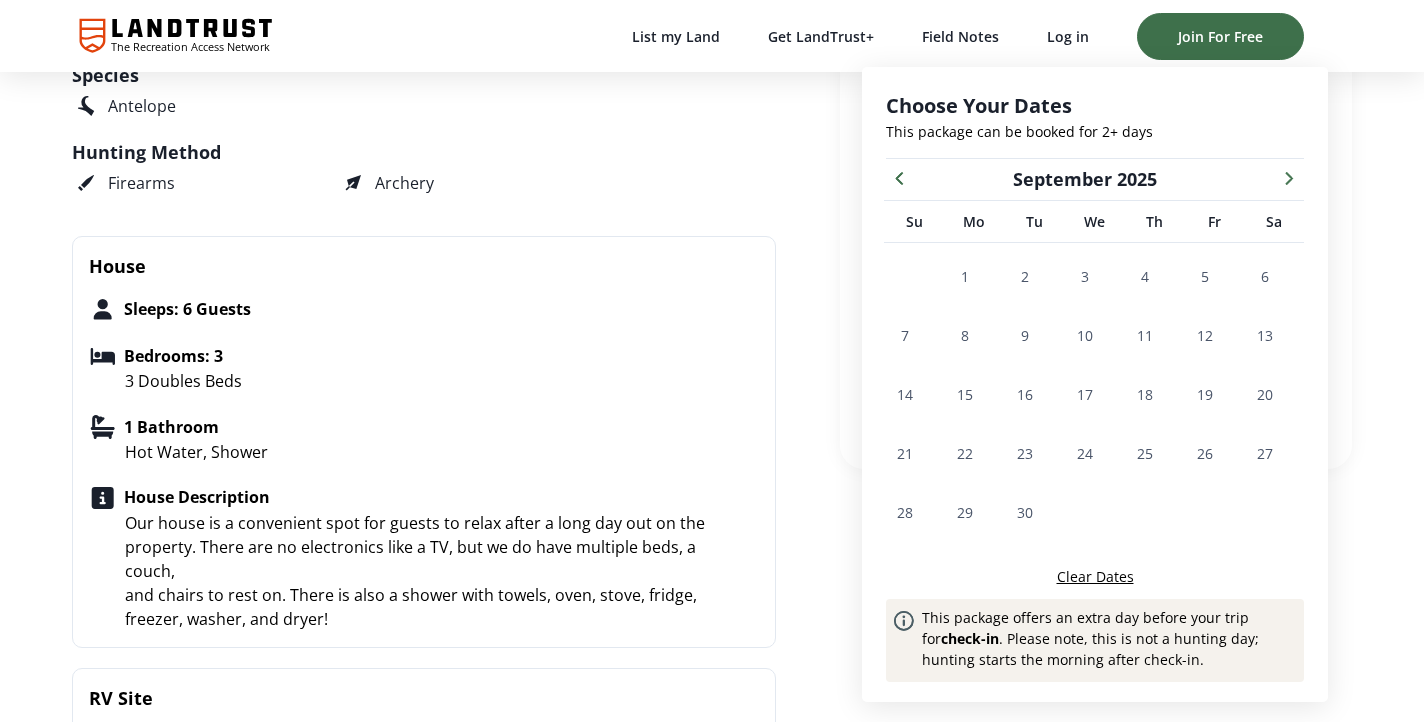 click at bounding box center (1289, 177) 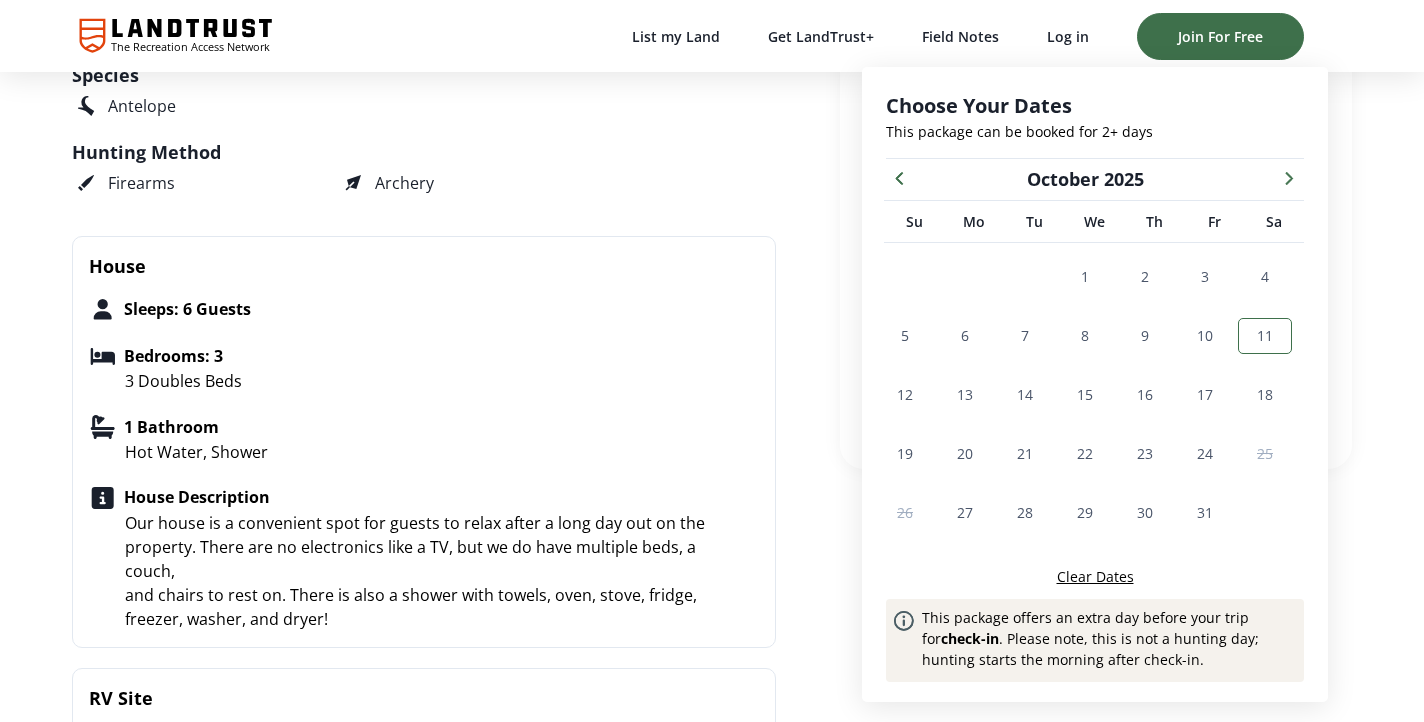 click on "11" at bounding box center [1265, 335] 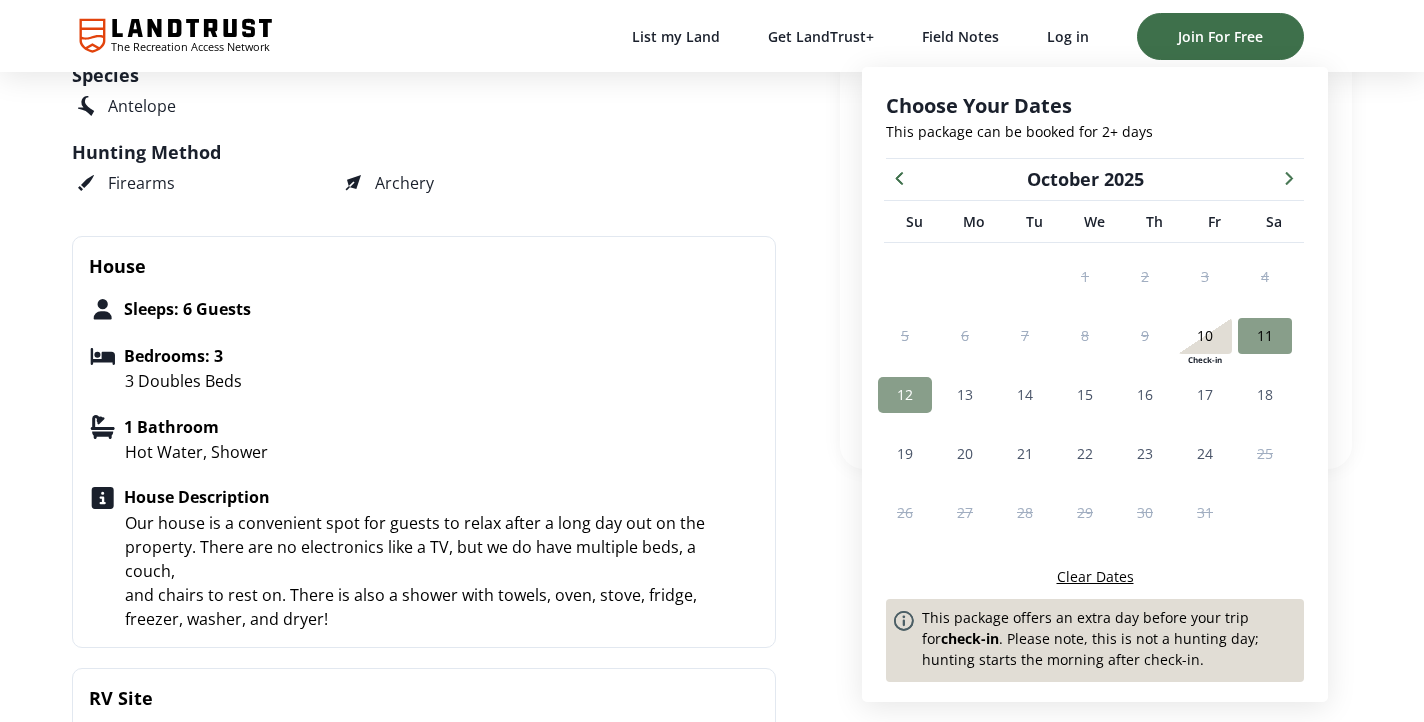 click on "12" at bounding box center [905, 394] 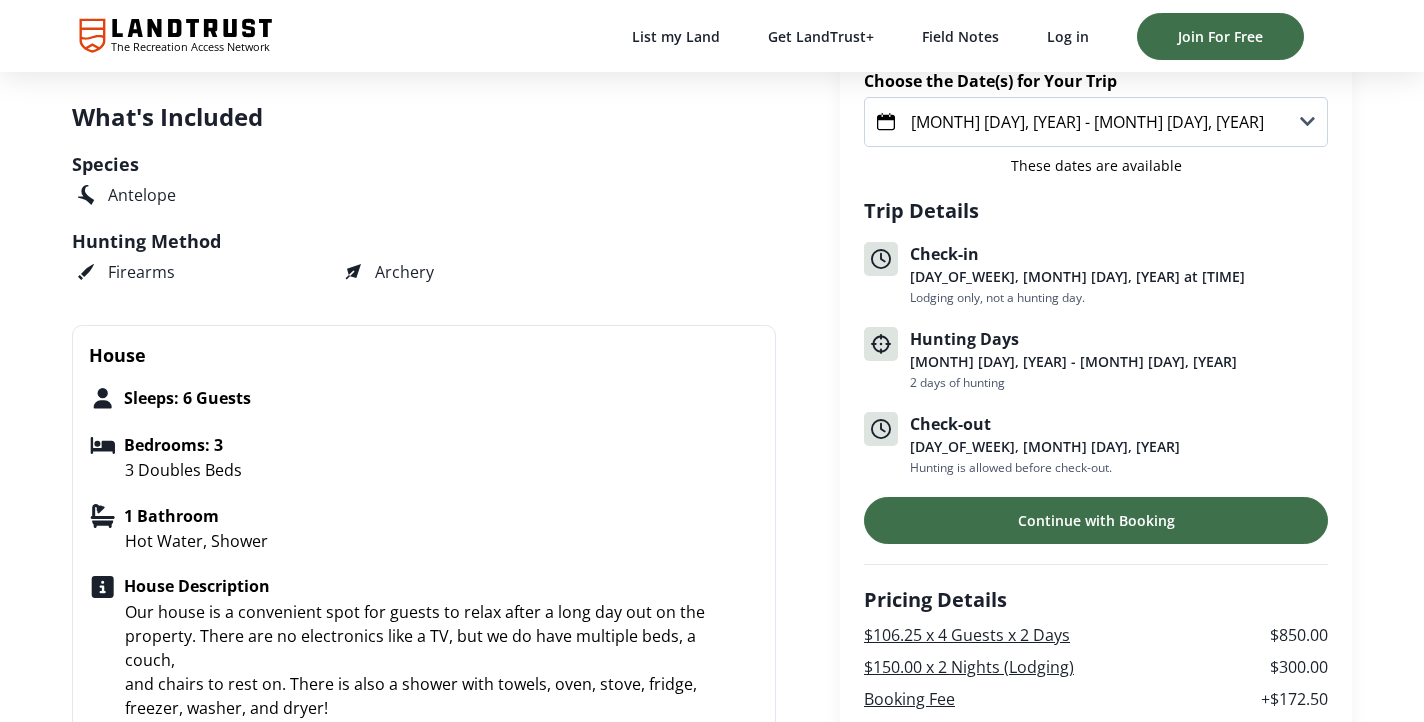 scroll, scrollTop: 0, scrollLeft: 0, axis: both 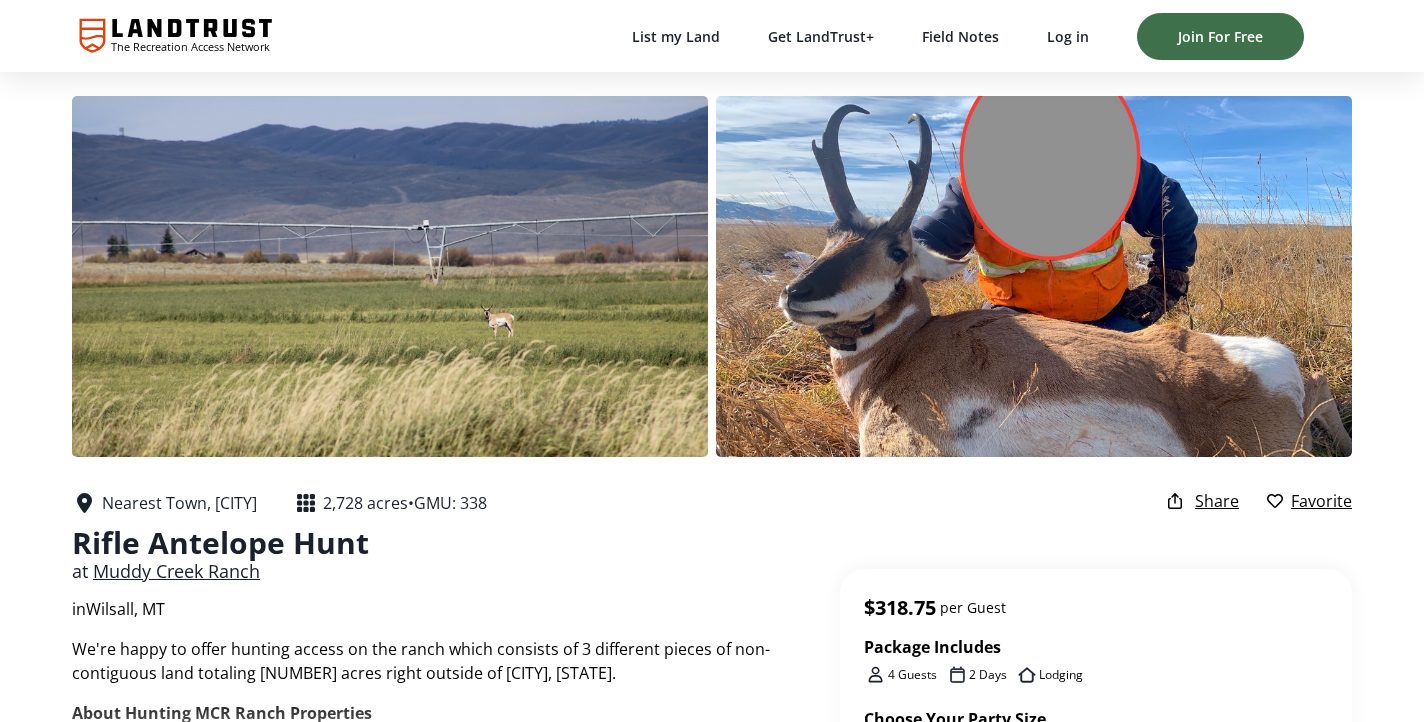 click 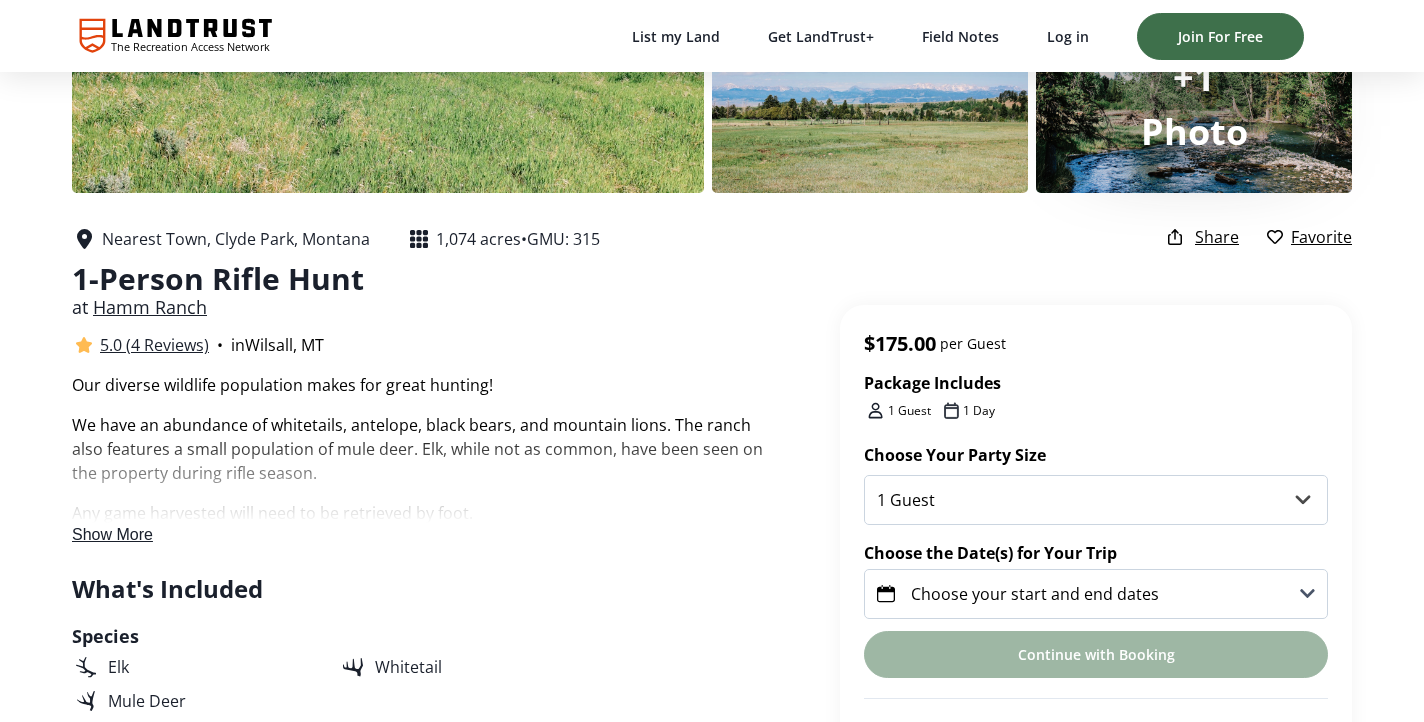 scroll, scrollTop: 268, scrollLeft: 0, axis: vertical 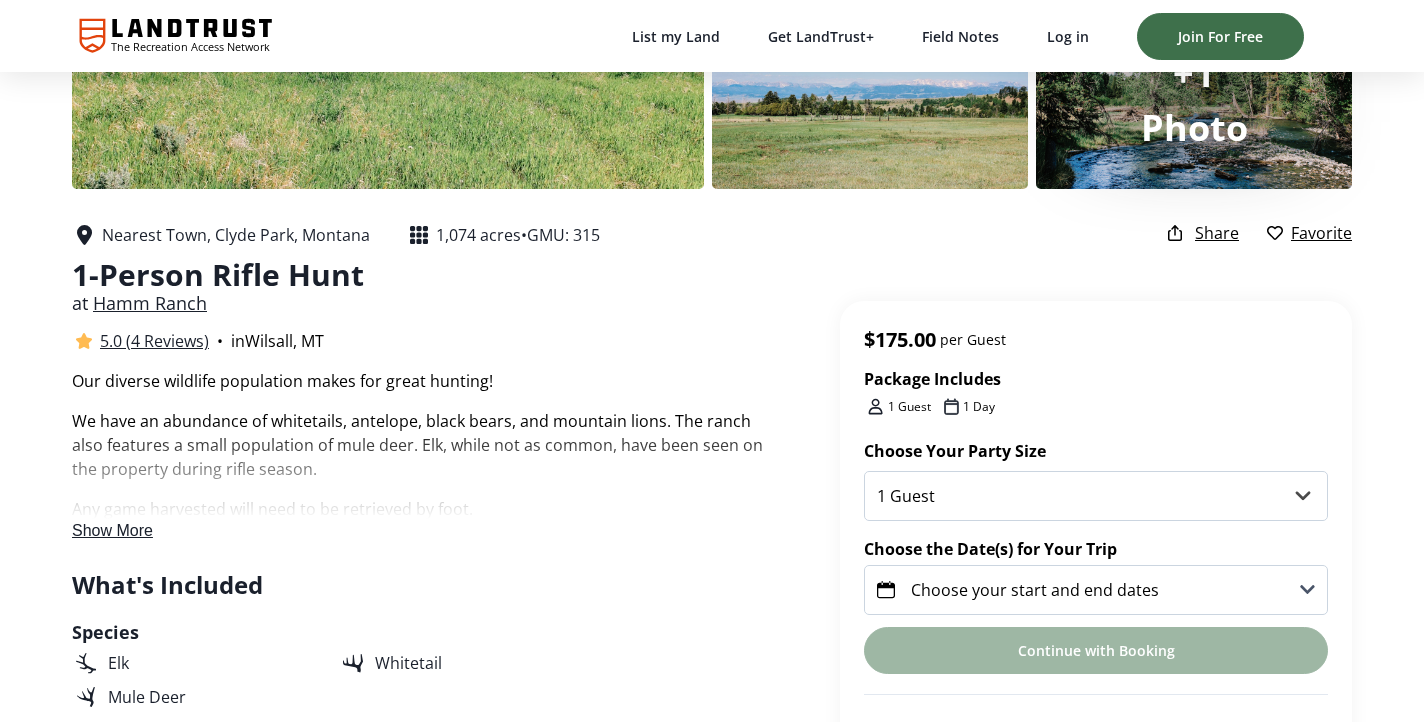 click on "Show More" at bounding box center (112, 530) 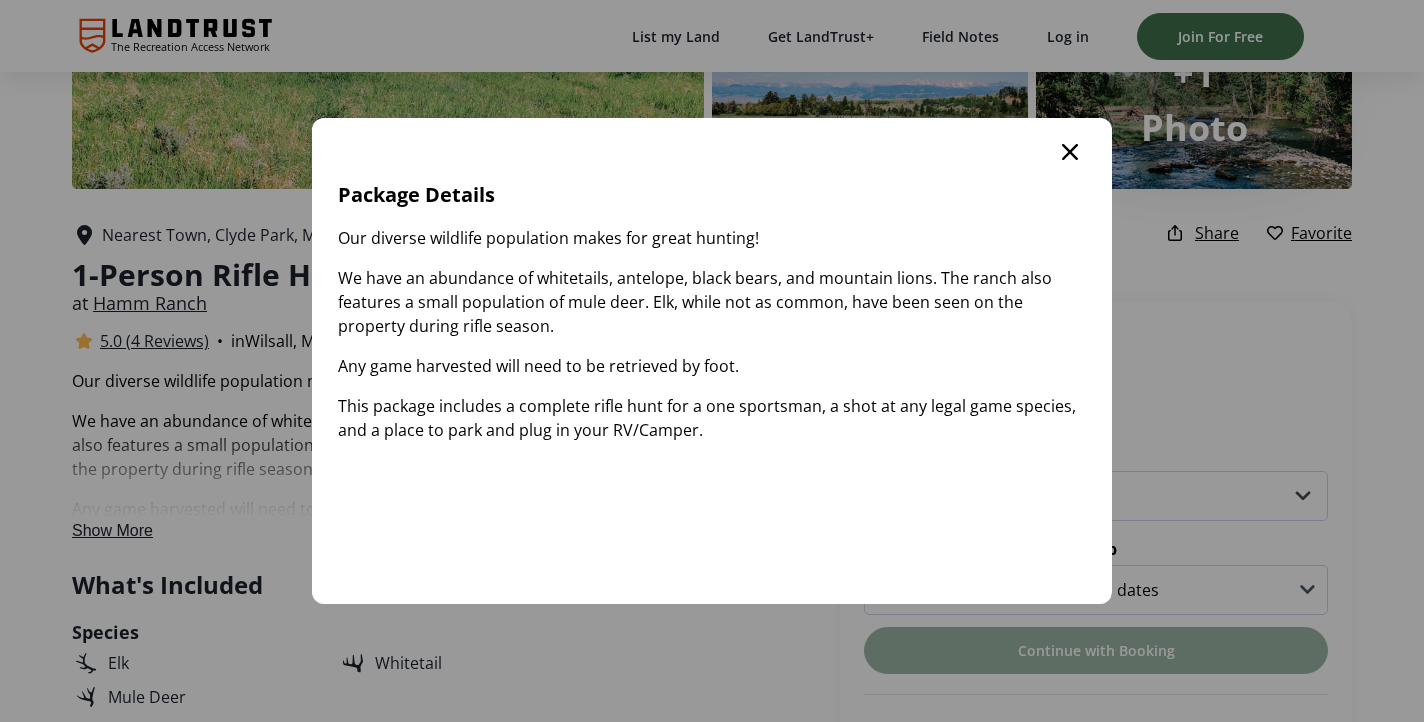 scroll, scrollTop: 0, scrollLeft: 0, axis: both 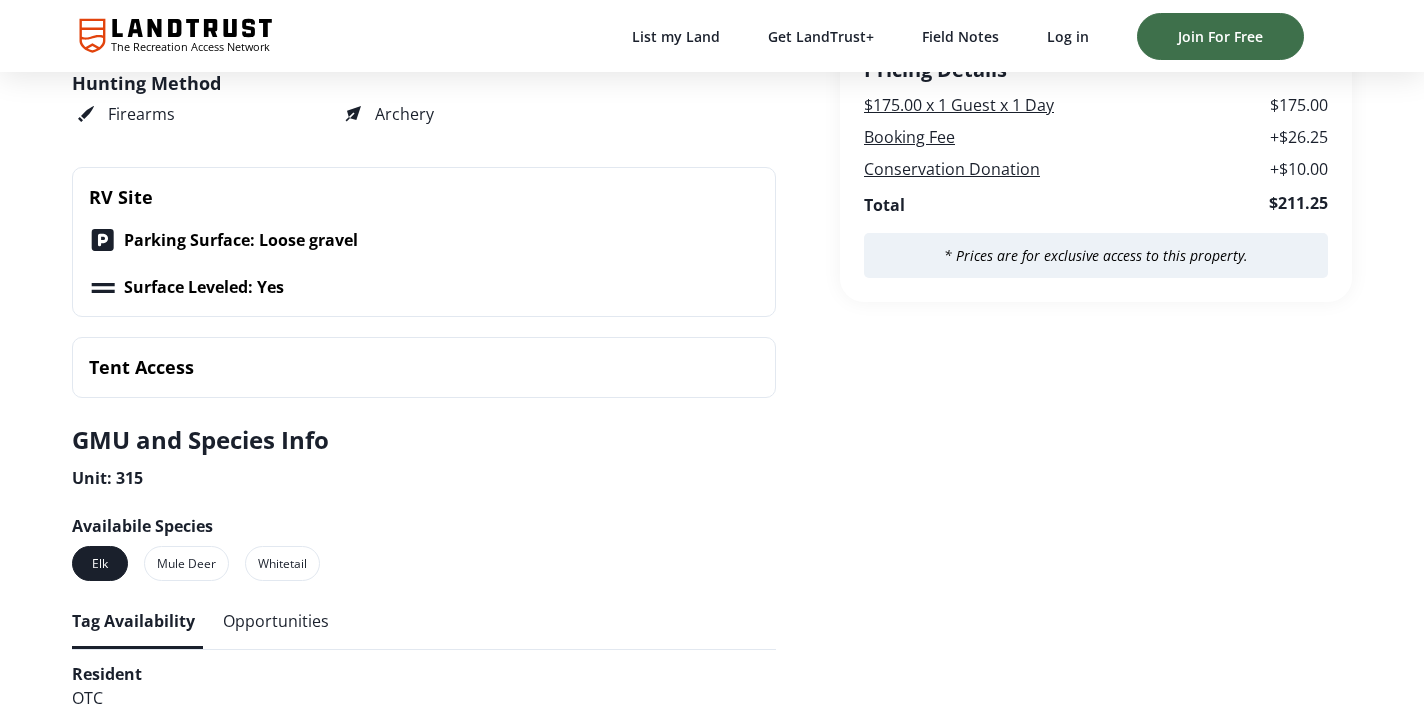 click on "Tent Access" at bounding box center [418, 367] 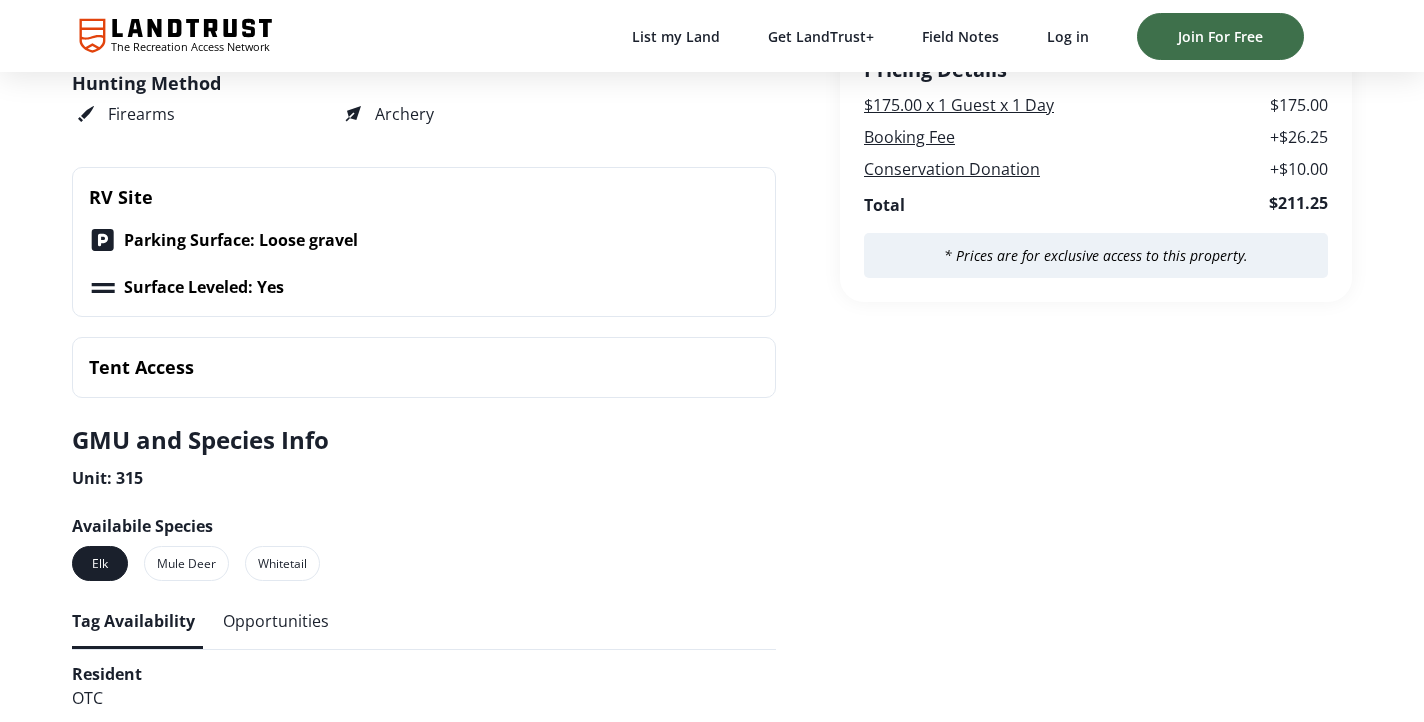 click on "Tent Access" at bounding box center (141, 367) 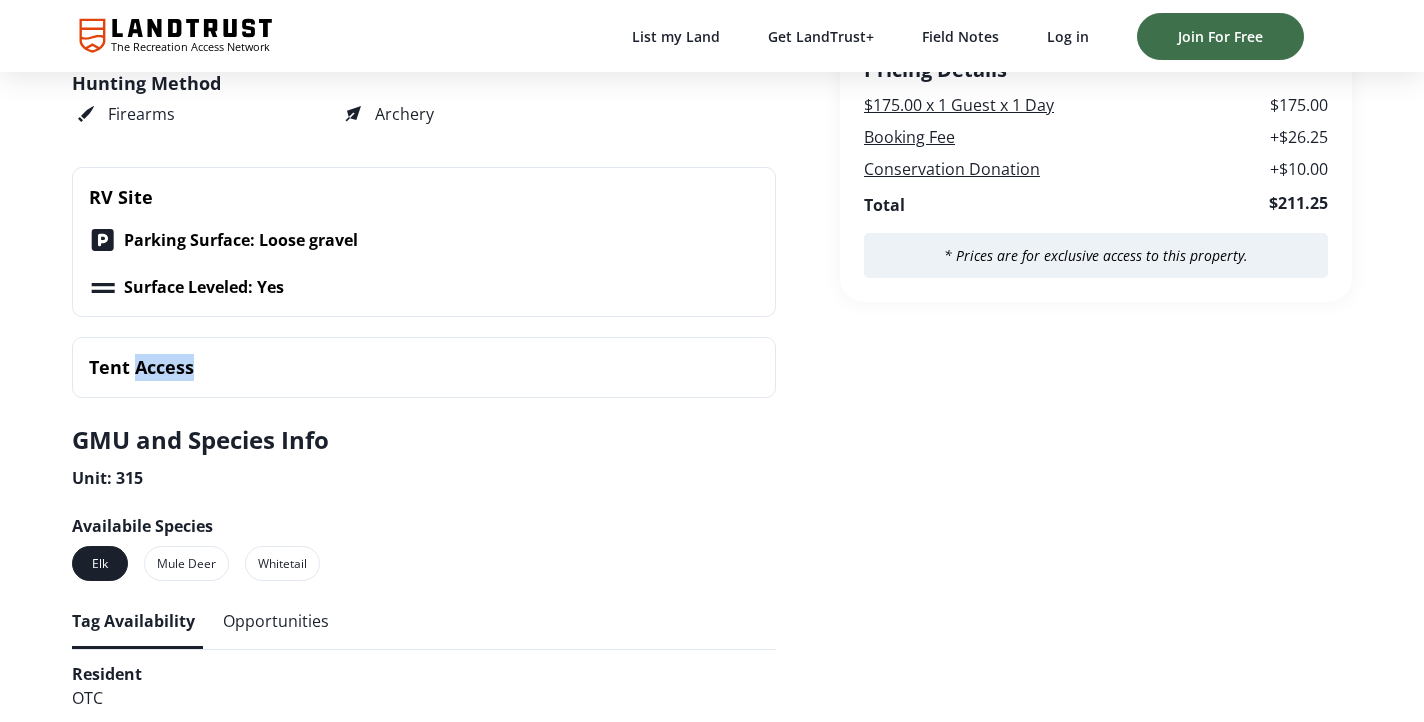 click on "Tent Access" at bounding box center (141, 367) 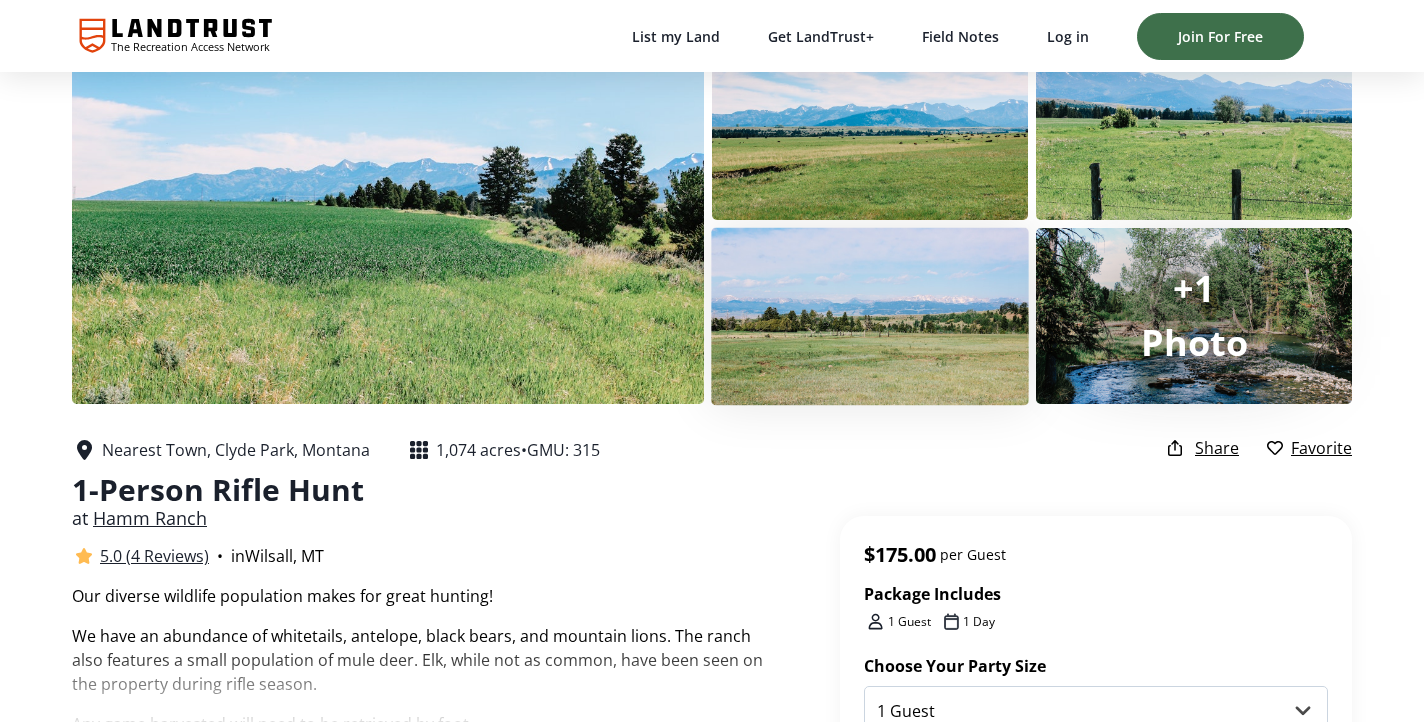 scroll, scrollTop: 65, scrollLeft: 0, axis: vertical 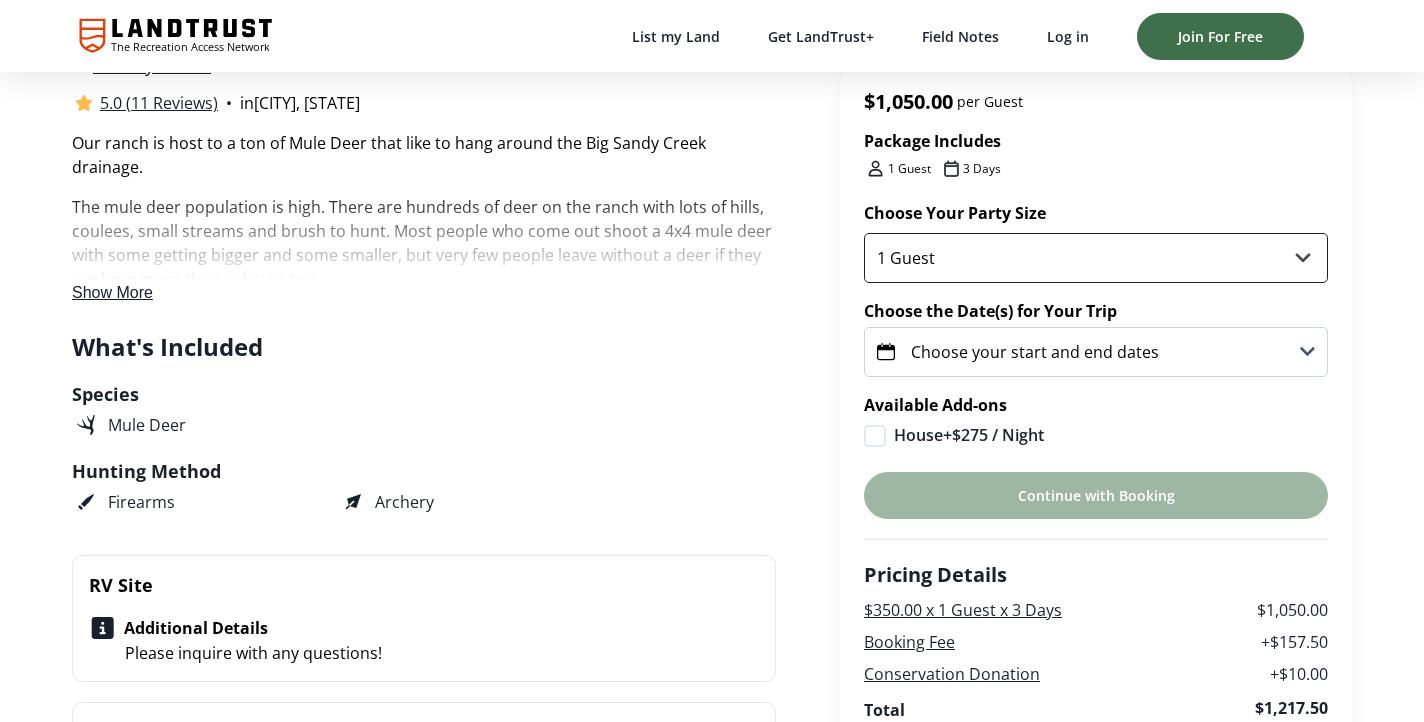 click on "1  Guest 2  Guests 3  Guests 4  Guests 5  Guests 6  Guests" at bounding box center [1096, 258] 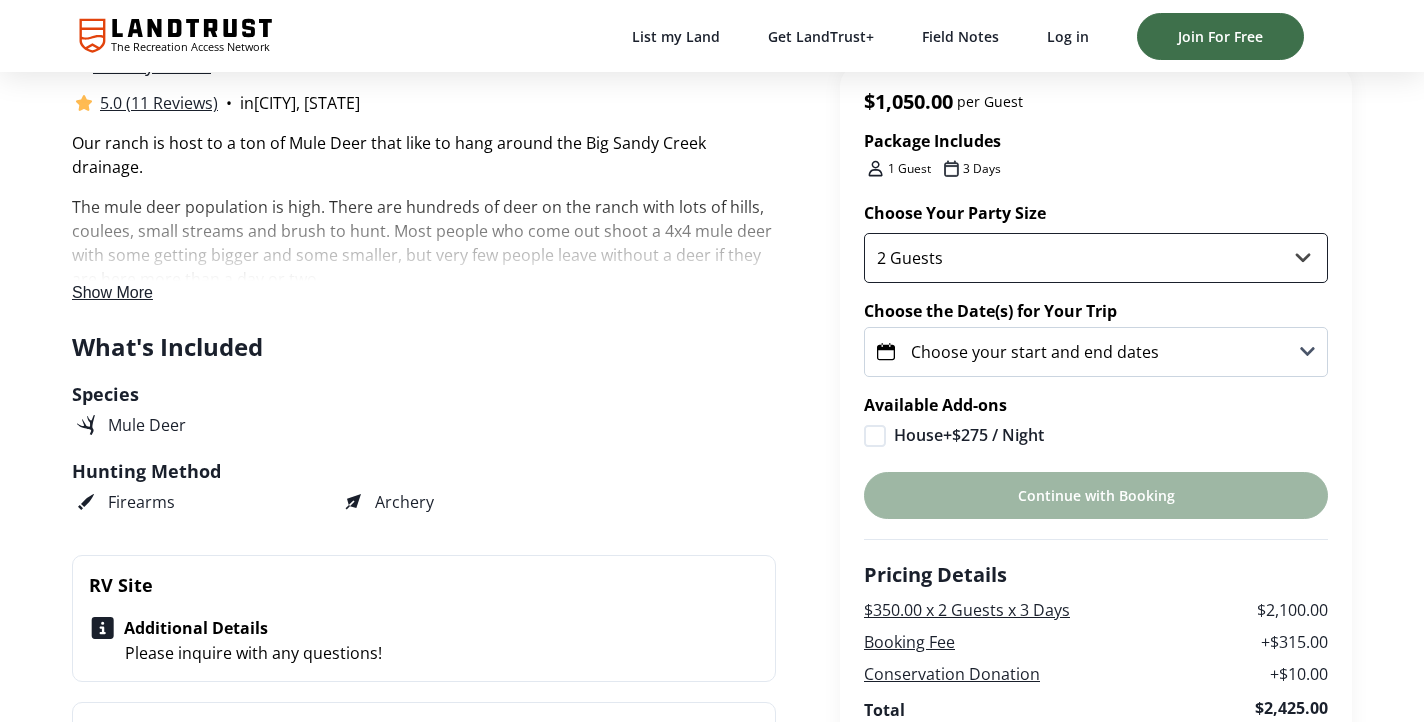 click on "1  Guest 2  Guests 3  Guests 4  Guests 5  Guests 6  Guests" at bounding box center [1096, 258] 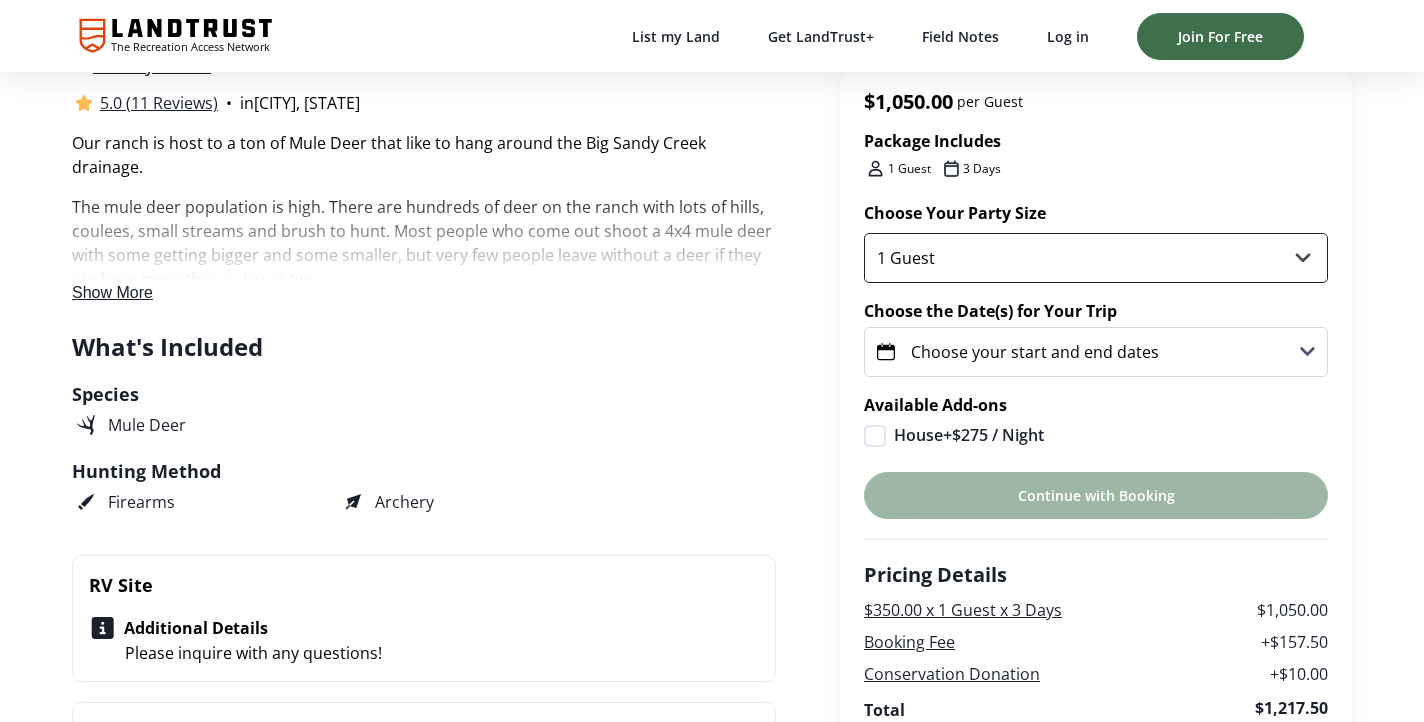 click on "1  Guest 2  Guests 3  Guests 4  Guests 5  Guests 6  Guests" at bounding box center [1096, 258] 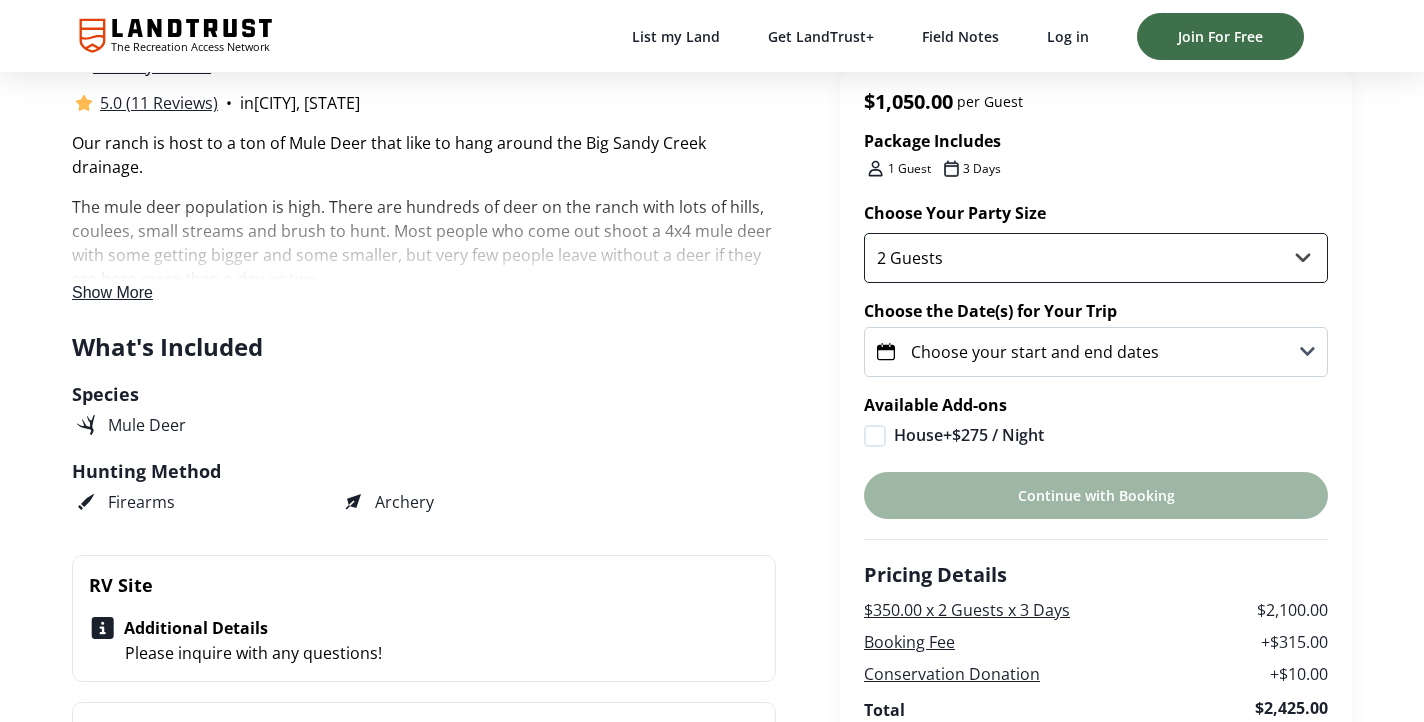 click on "1  Guest 2  Guests 3  Guests 4  Guests 5  Guests 6  Guests" at bounding box center (1096, 258) 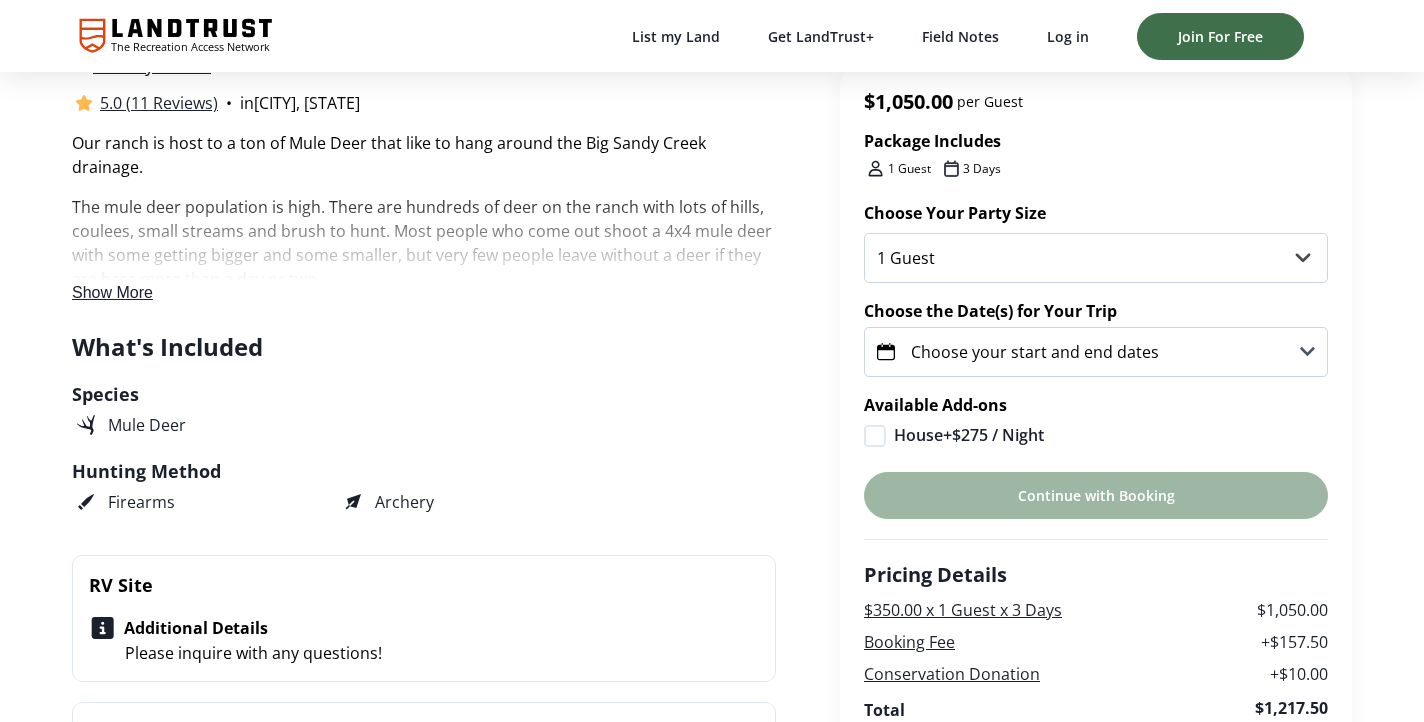 click on "Show More" at bounding box center [112, 292] 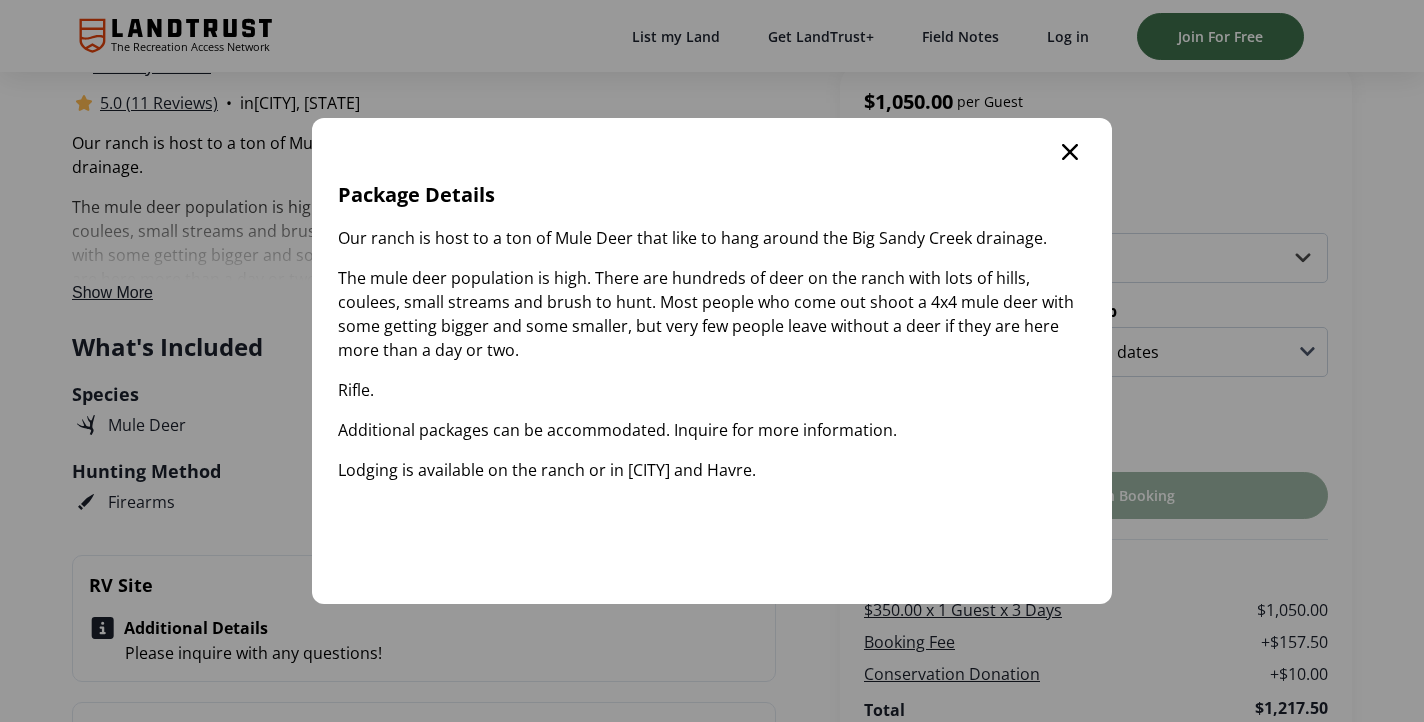 scroll, scrollTop: 0, scrollLeft: 0, axis: both 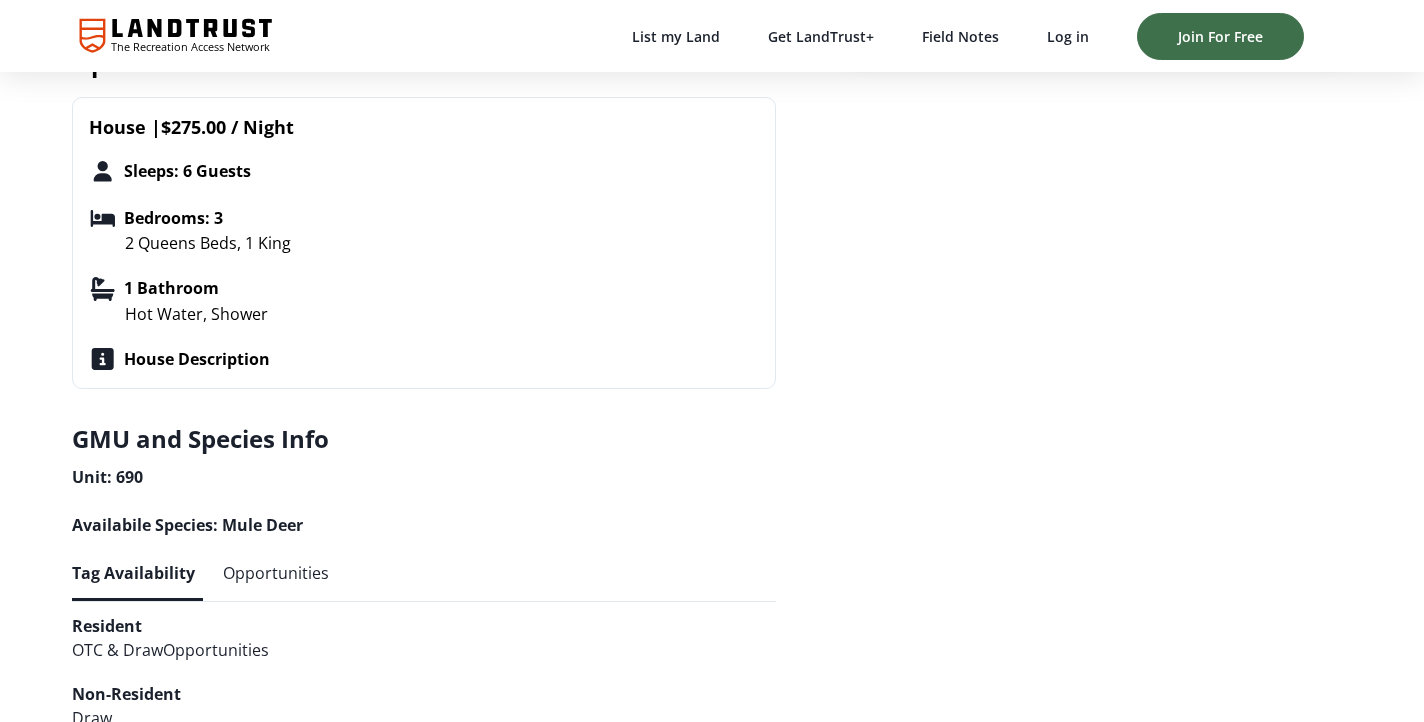 click 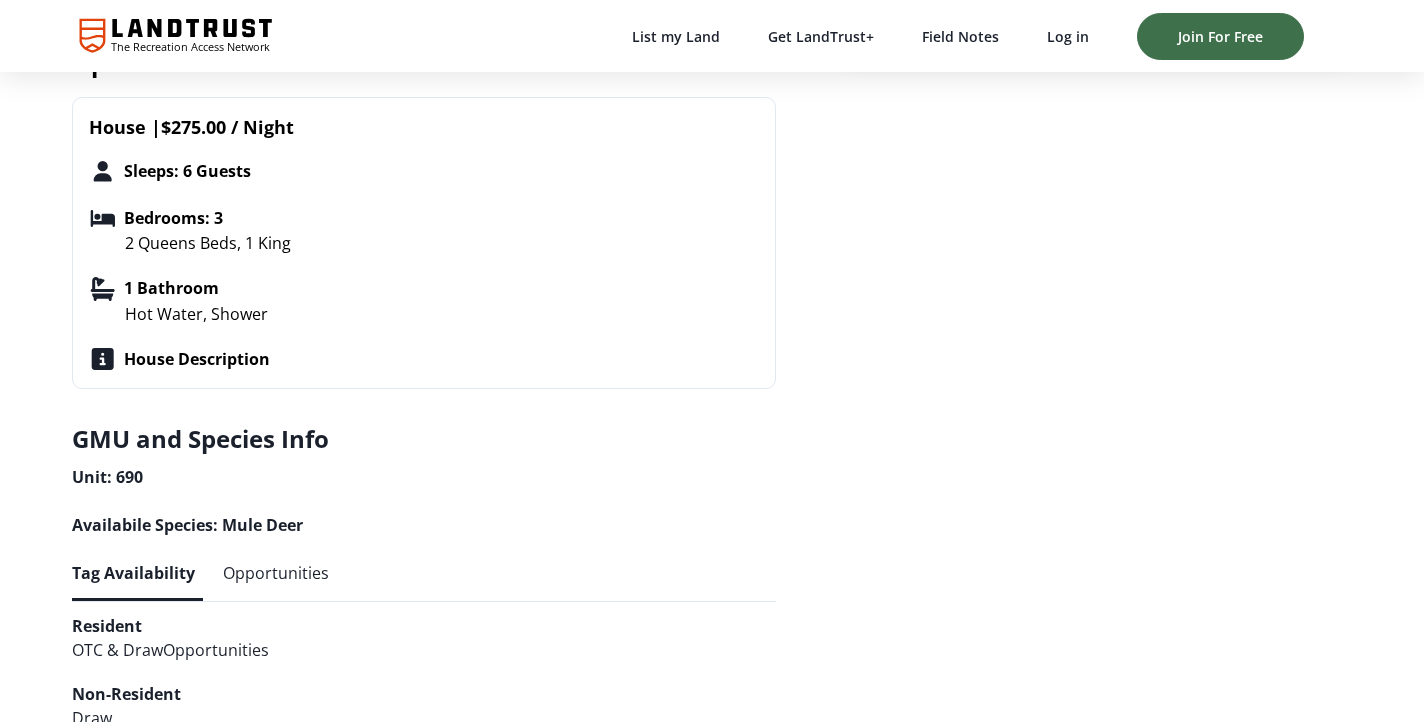 click 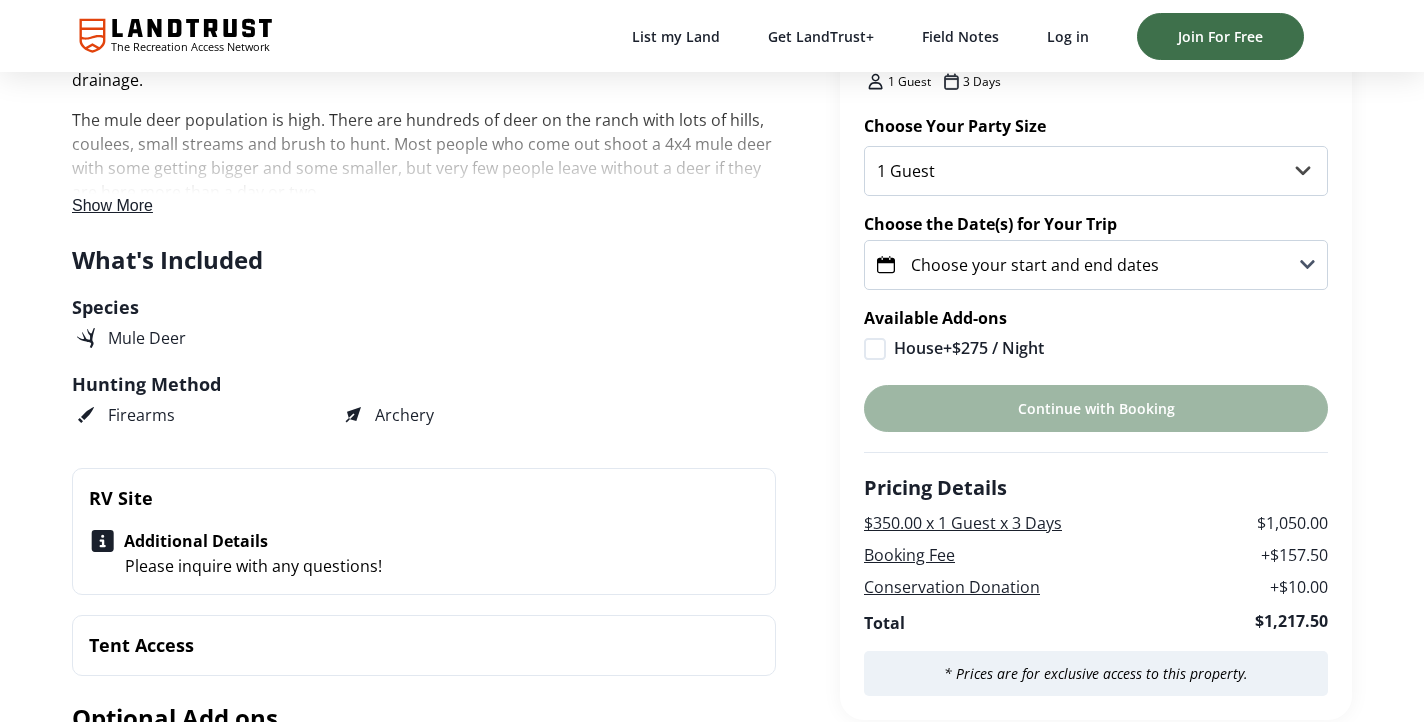 scroll, scrollTop: 594, scrollLeft: 0, axis: vertical 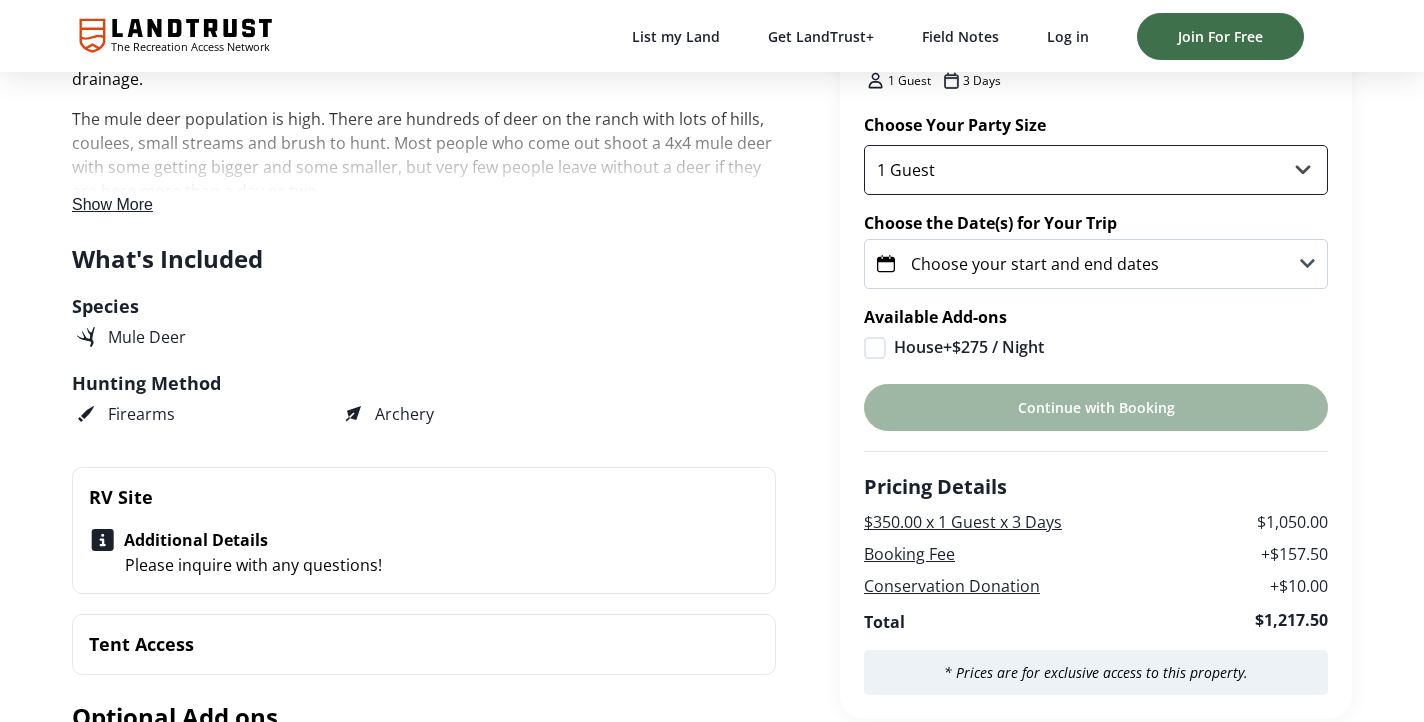 click on "1  Guest 2  Guests 3  Guests 4  Guests 5  Guests 6  Guests" at bounding box center [1096, 170] 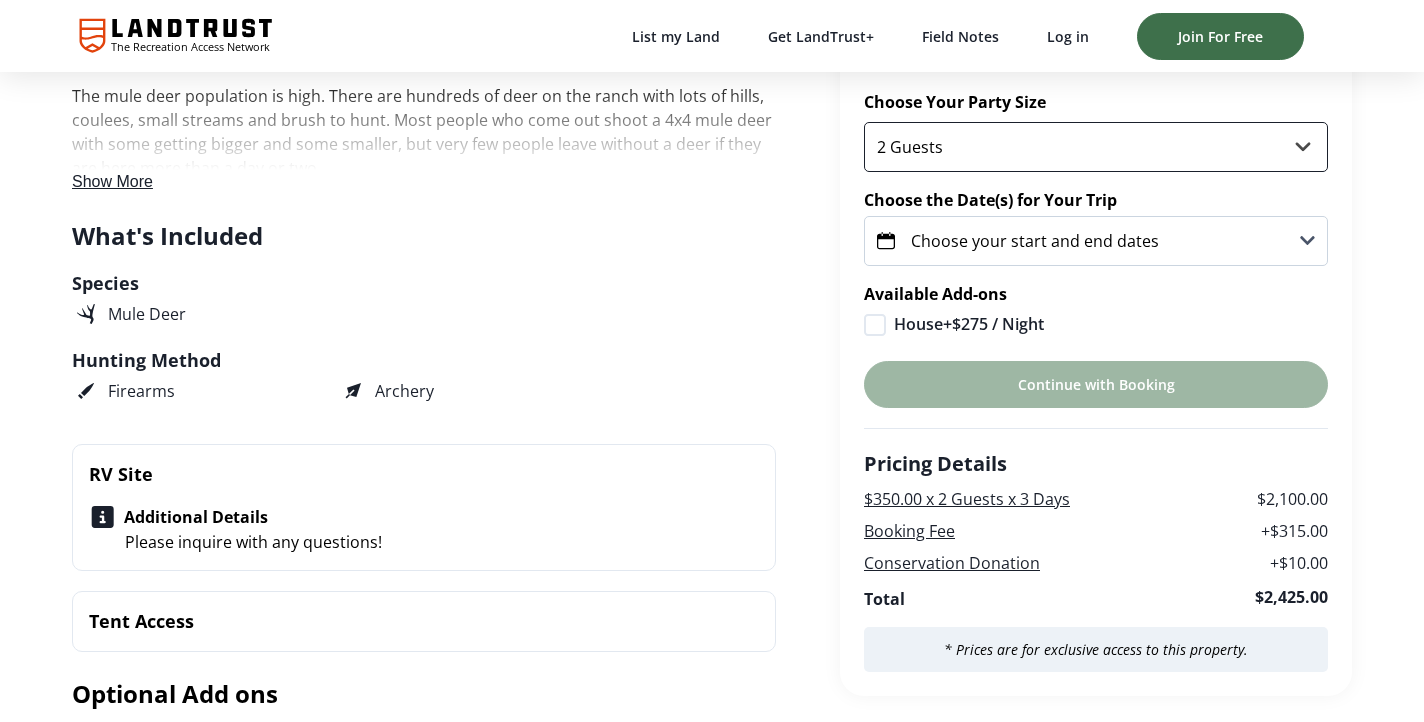 scroll, scrollTop: 619, scrollLeft: 0, axis: vertical 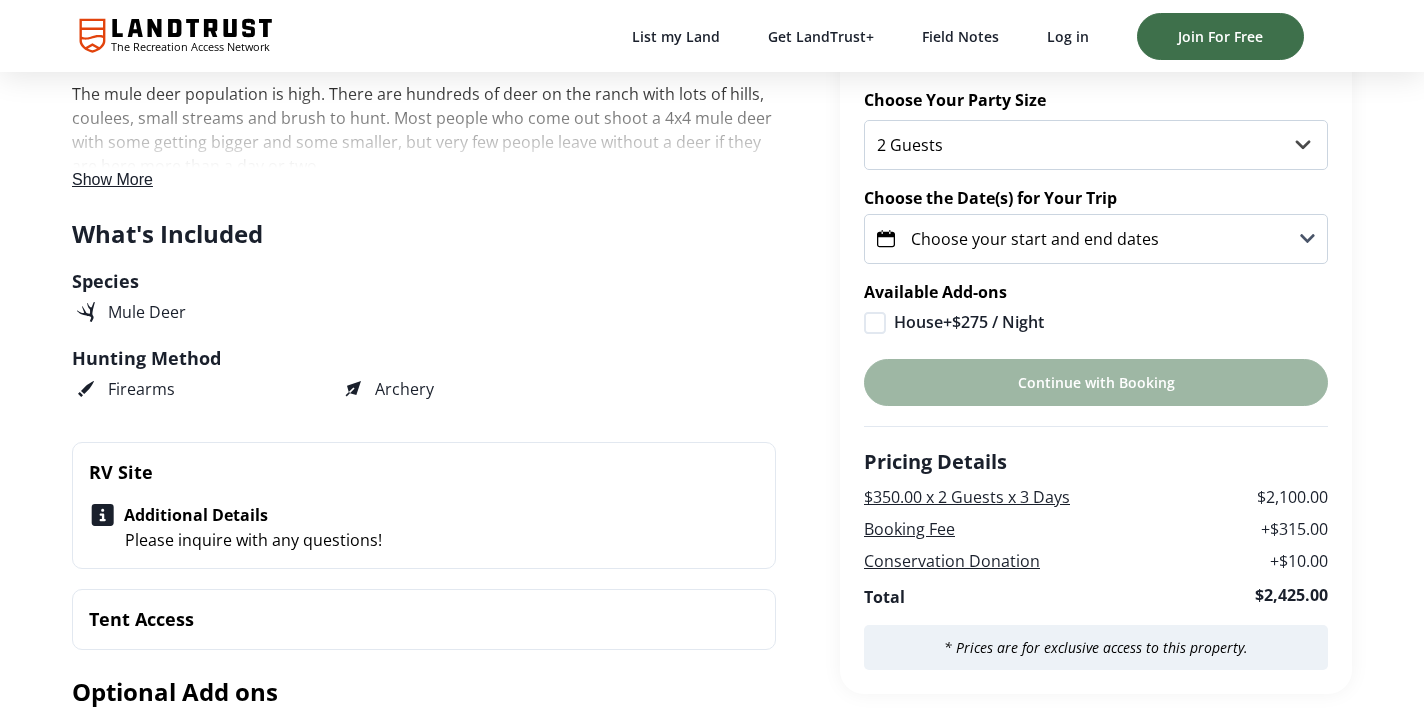 click on "House  +  $275 / Night" at bounding box center [1096, 323] 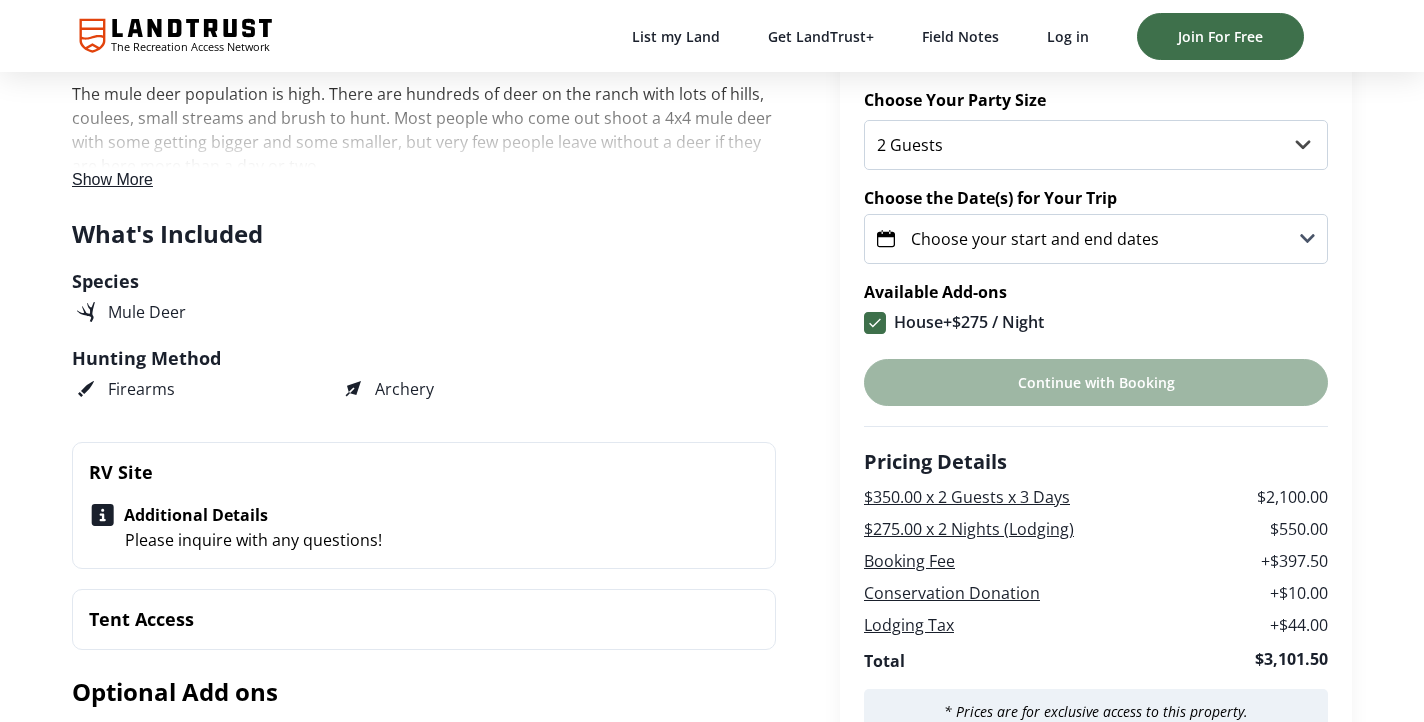 click on "Choose your start and end dates" at bounding box center (1035, 239) 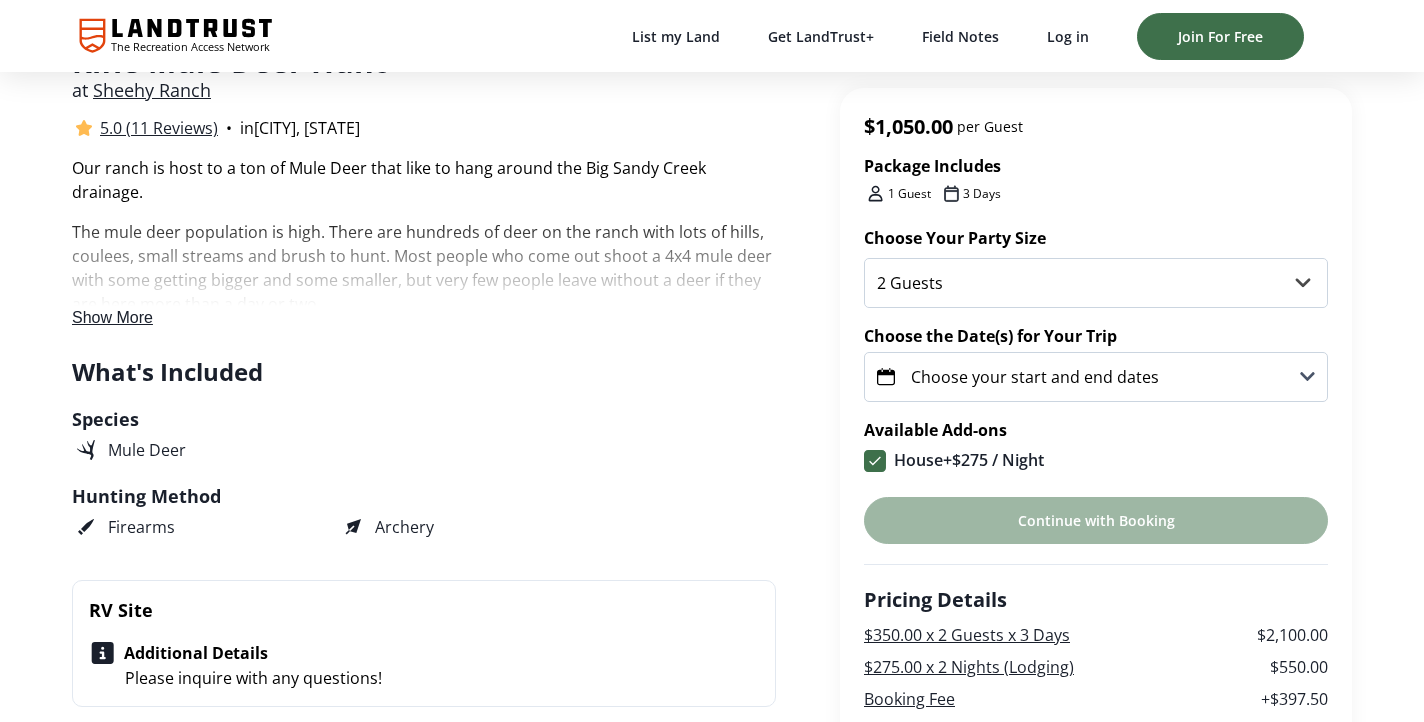 scroll, scrollTop: 451, scrollLeft: 0, axis: vertical 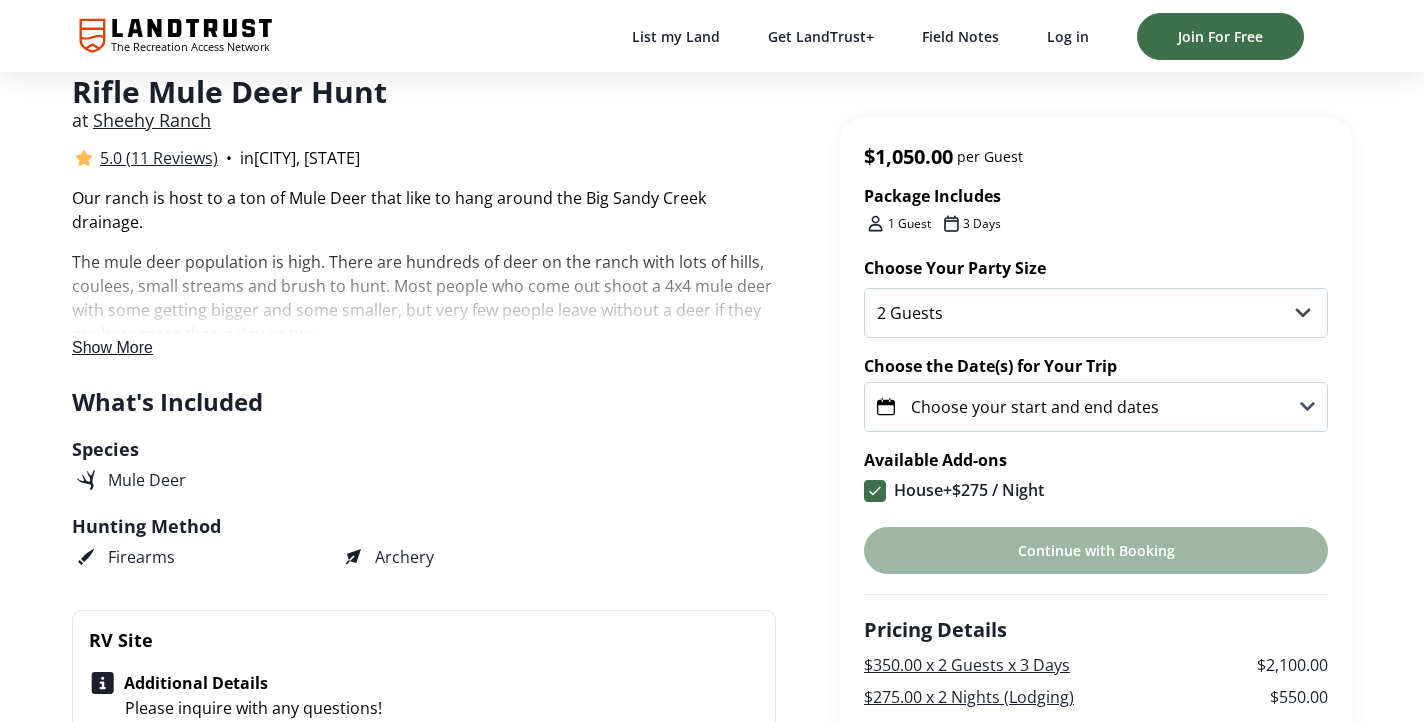 click on "Choose your start and end dates" at bounding box center [1096, 407] 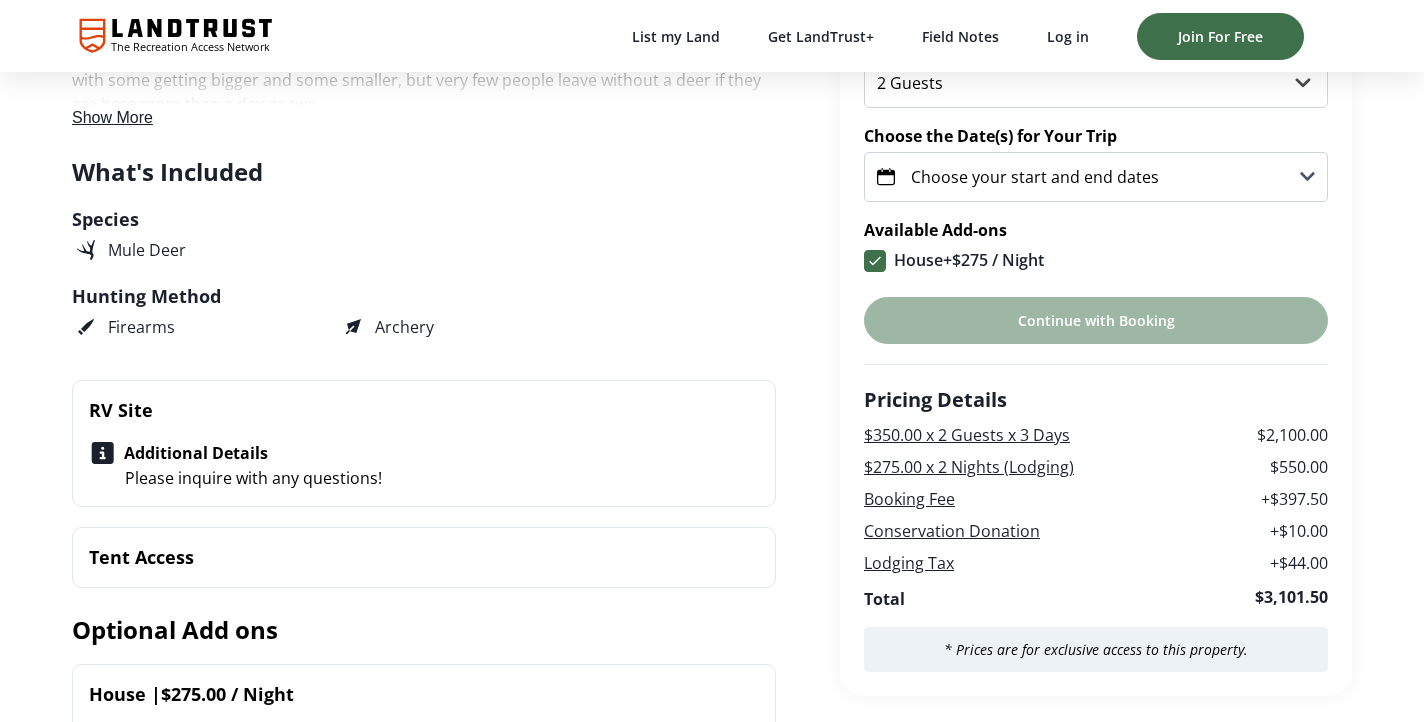 scroll, scrollTop: 689, scrollLeft: 0, axis: vertical 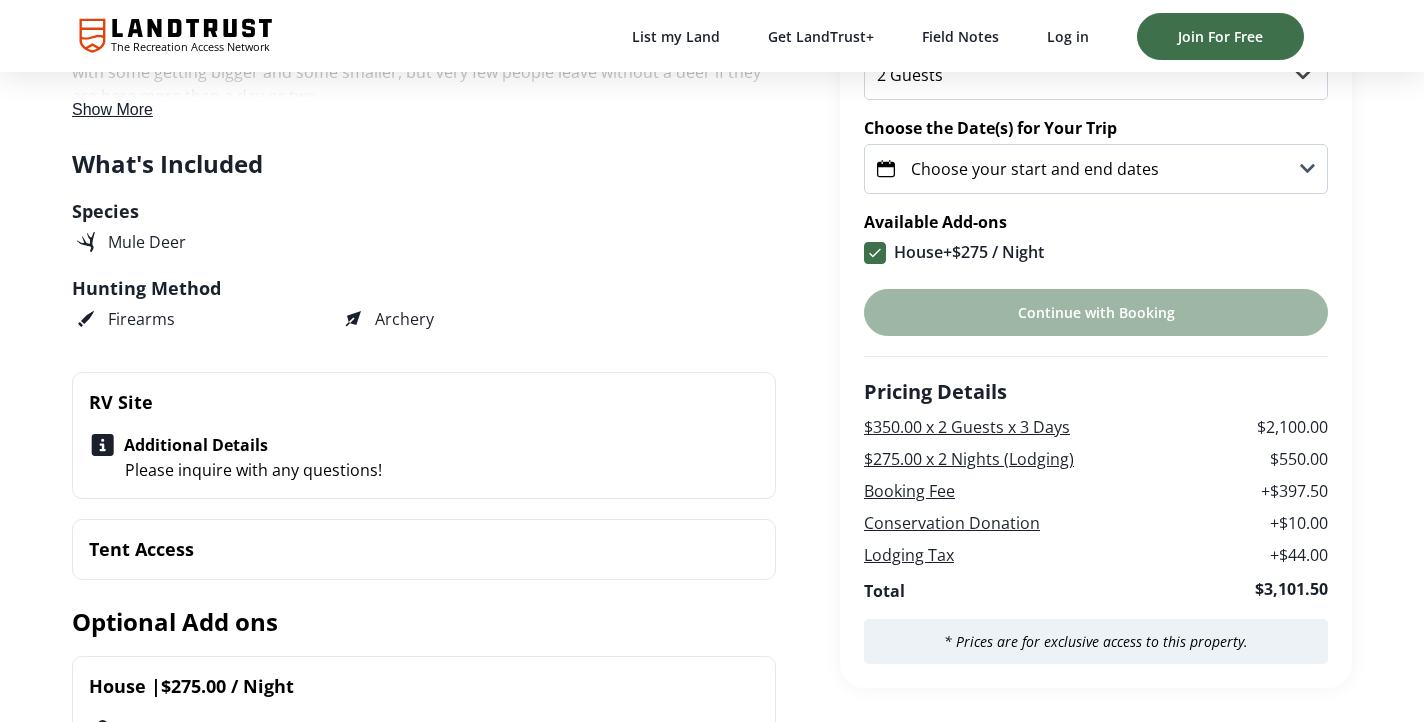 click 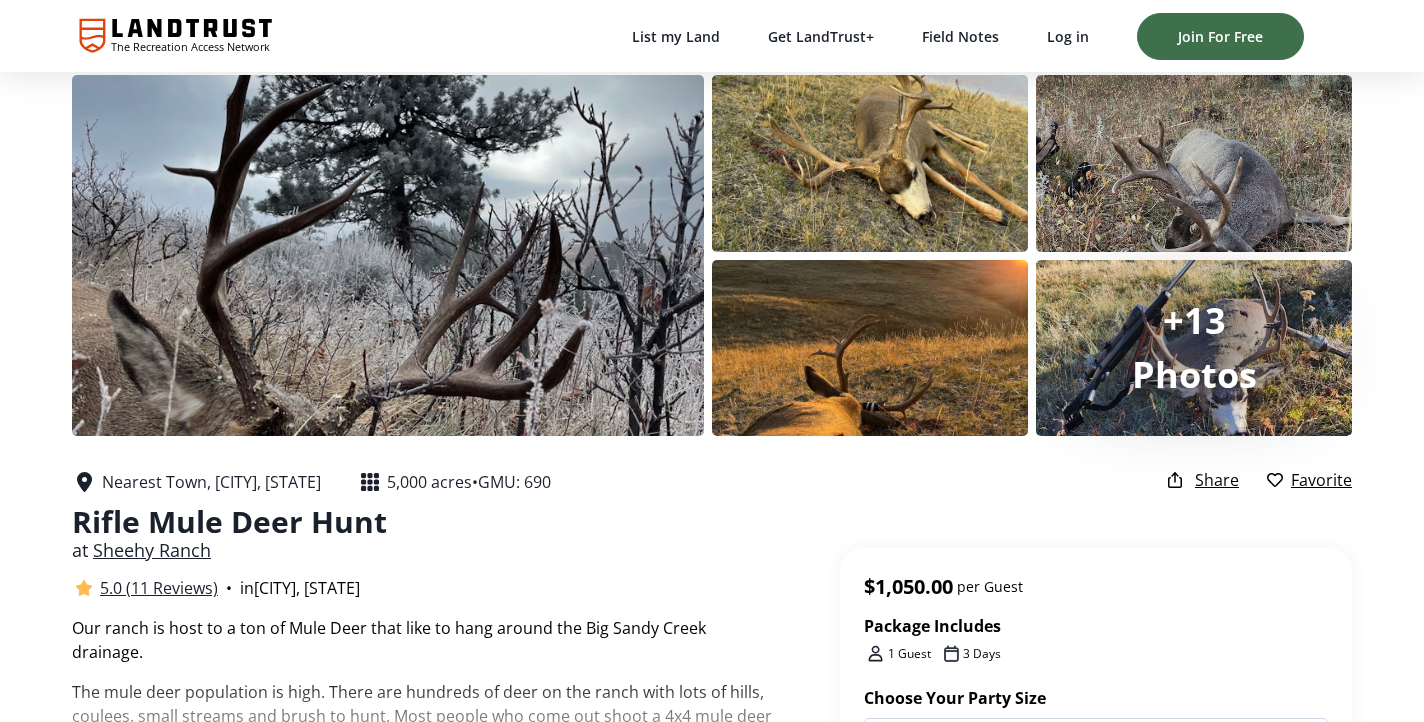 scroll, scrollTop: 0, scrollLeft: 0, axis: both 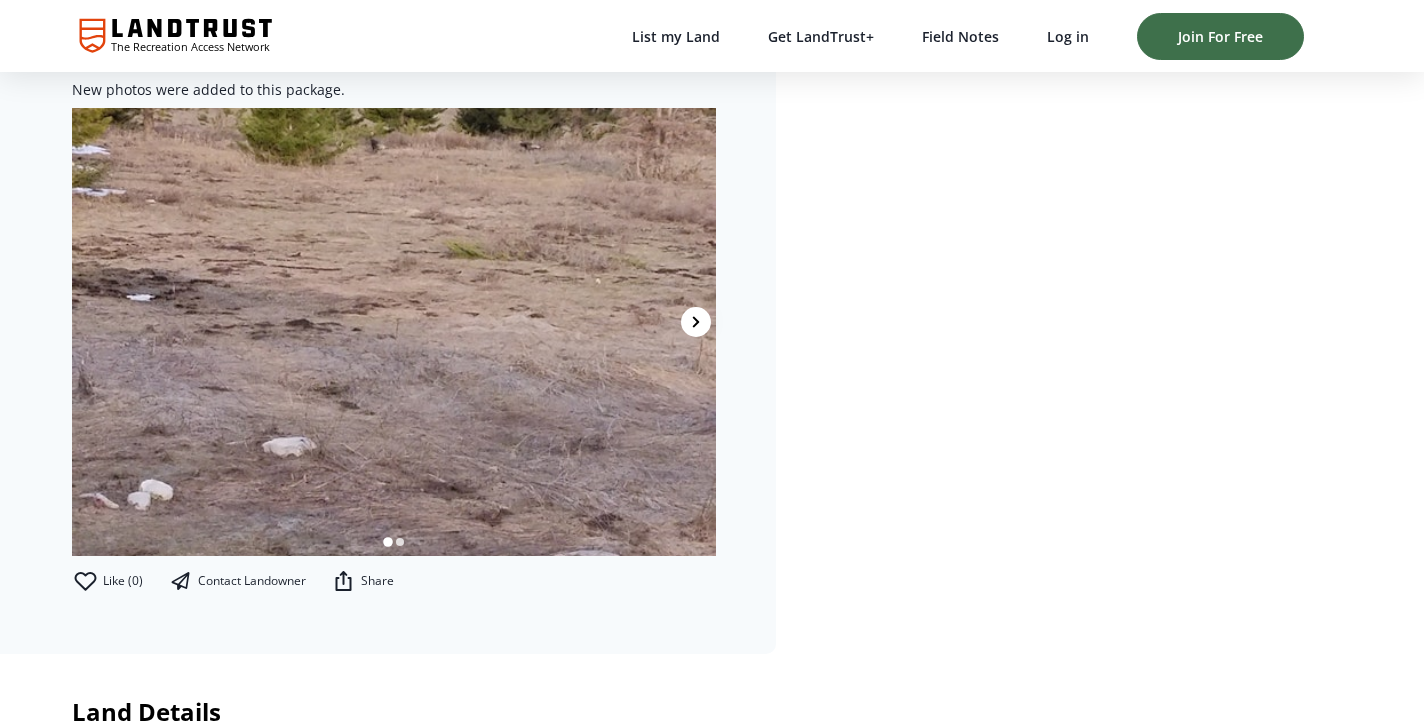click 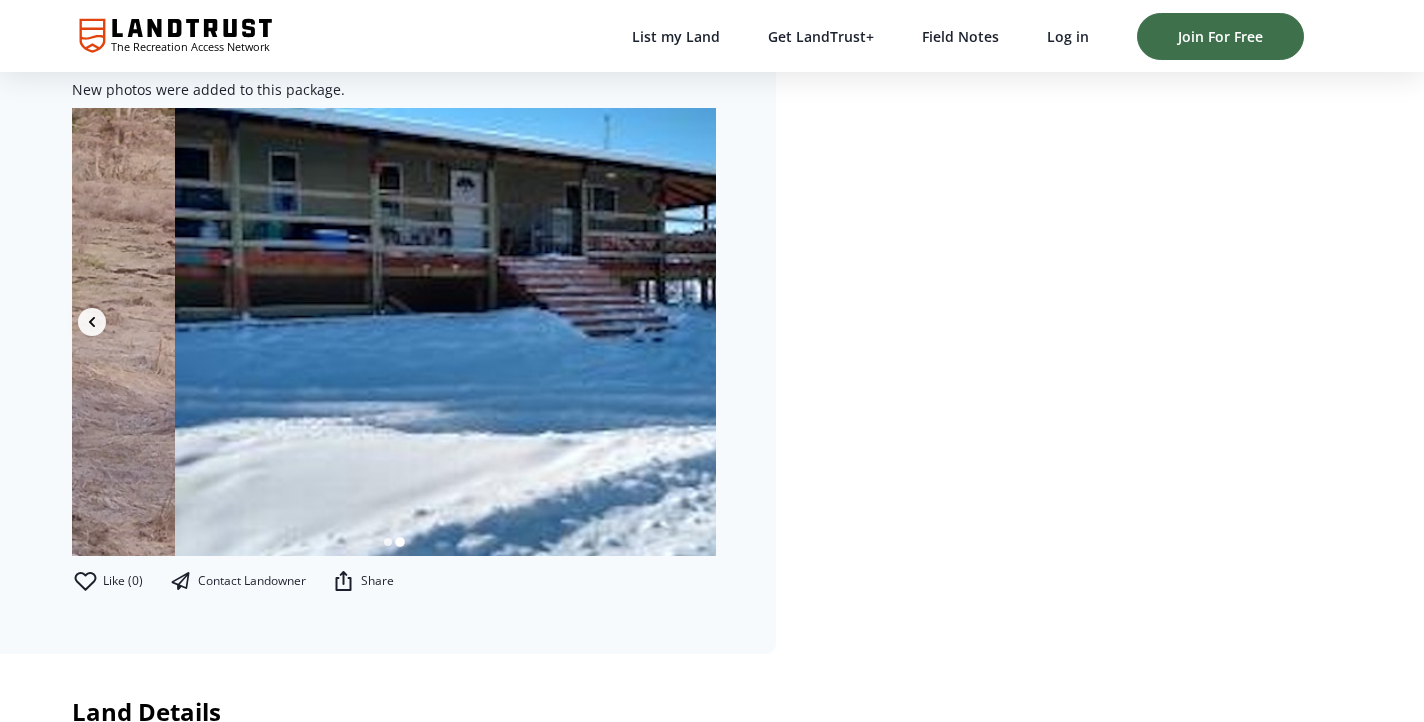 scroll, scrollTop: 0, scrollLeft: 644, axis: horizontal 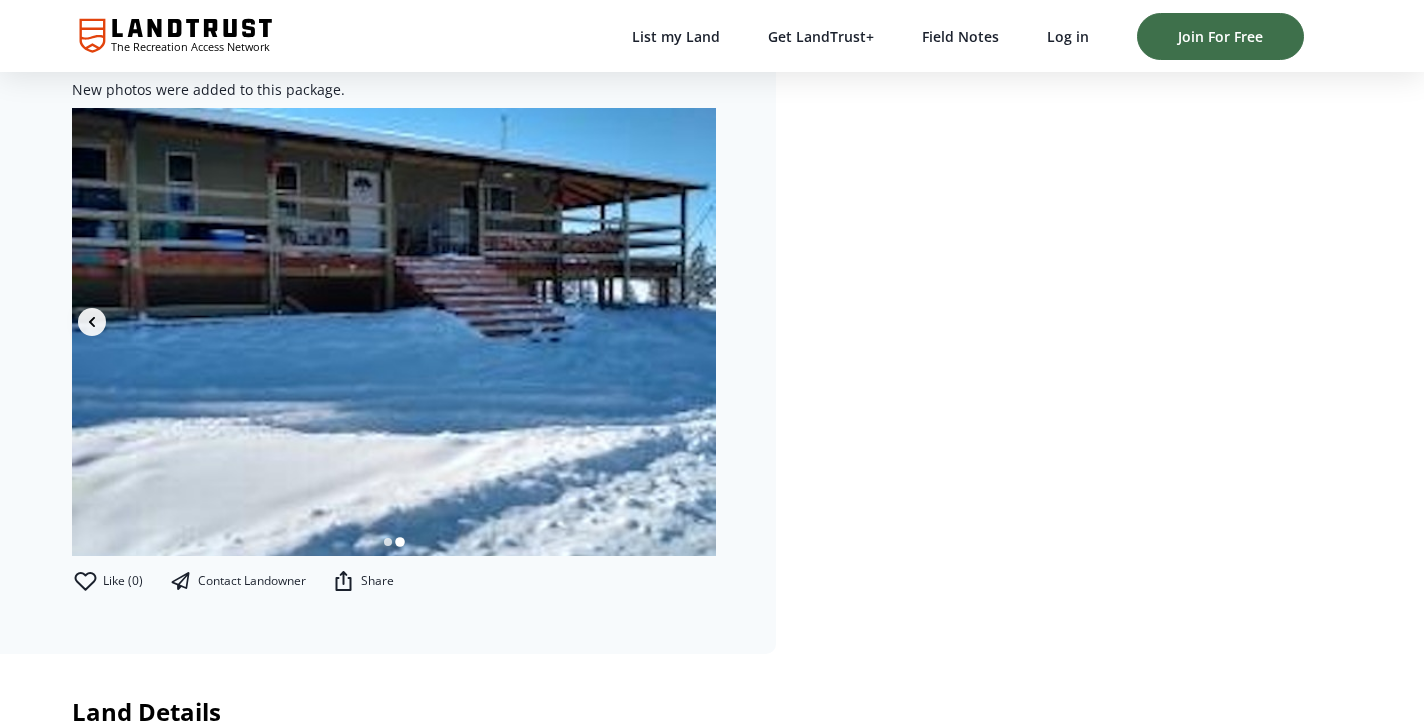click at bounding box center [394, 332] 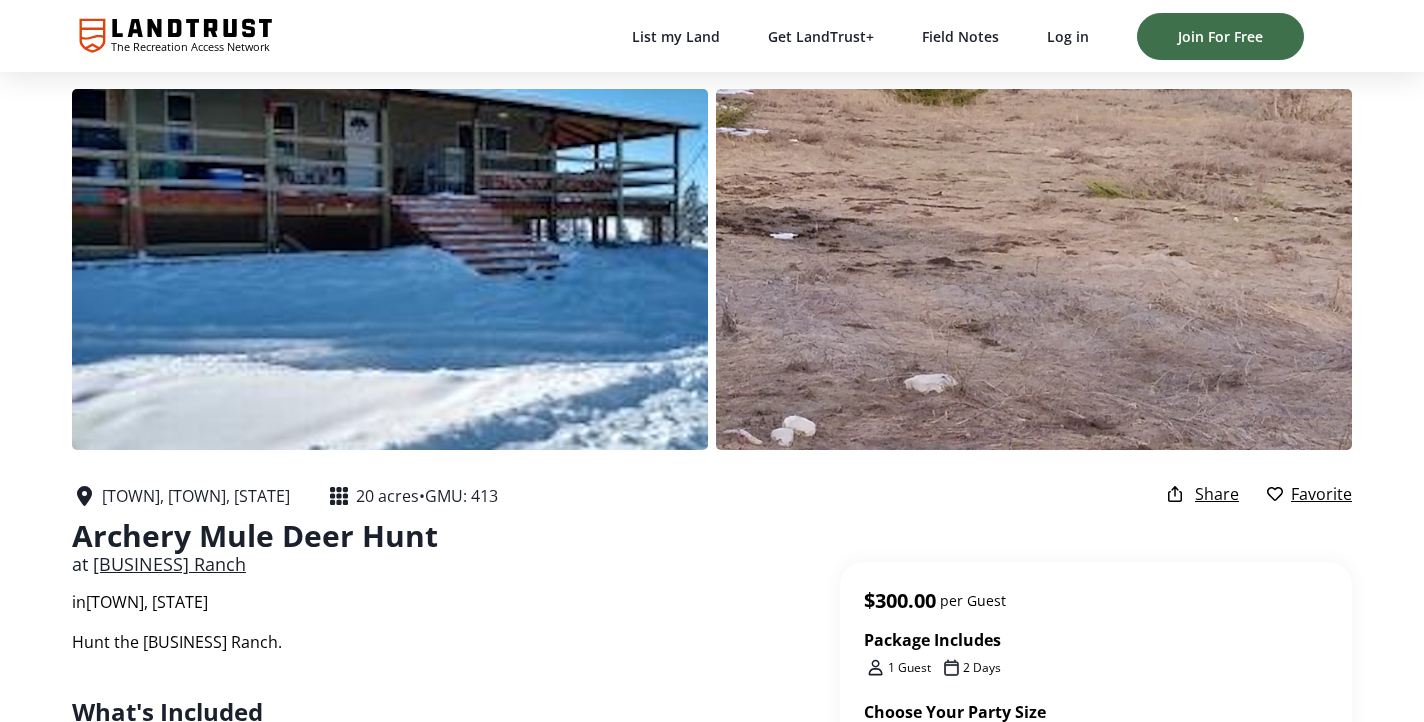 scroll, scrollTop: 0, scrollLeft: 0, axis: both 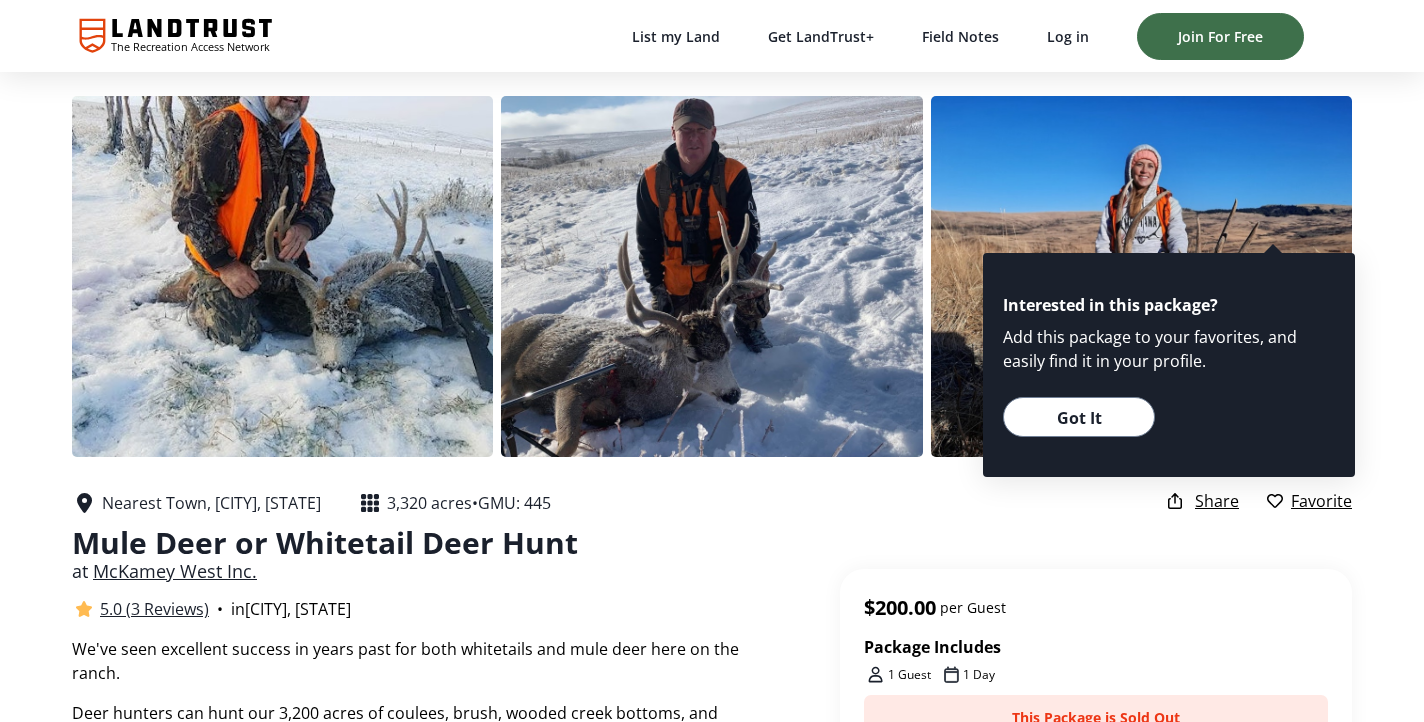 click on "Nearest Town, Great Falls, Montana  3,320 acres   •   GMU: 445 Mule Deer or Whitetail Deer Hunt at   McKamey West Inc. 5.0 (3 Reviews) • in  Great Falls, MT Package Includes 1 Guest 1 Day Share Favorite" at bounding box center [712, 557] 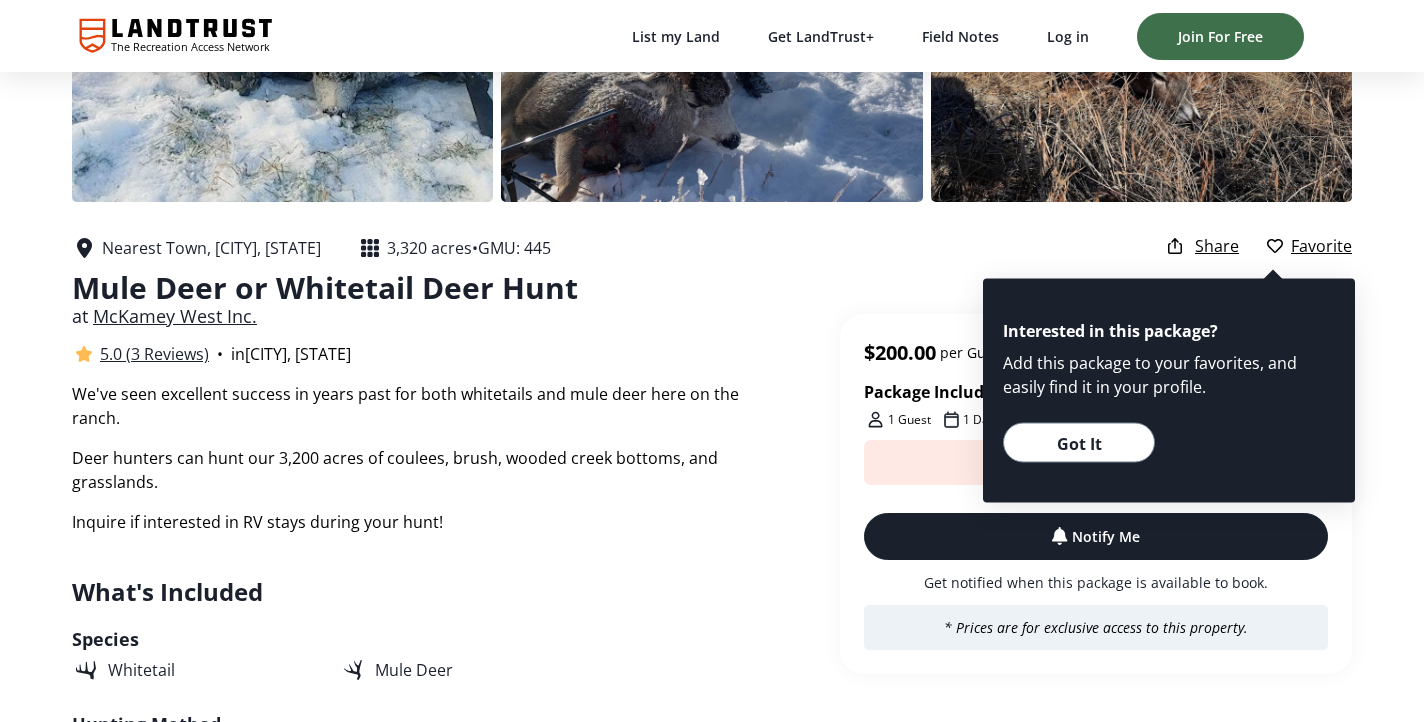 scroll, scrollTop: 268, scrollLeft: 0, axis: vertical 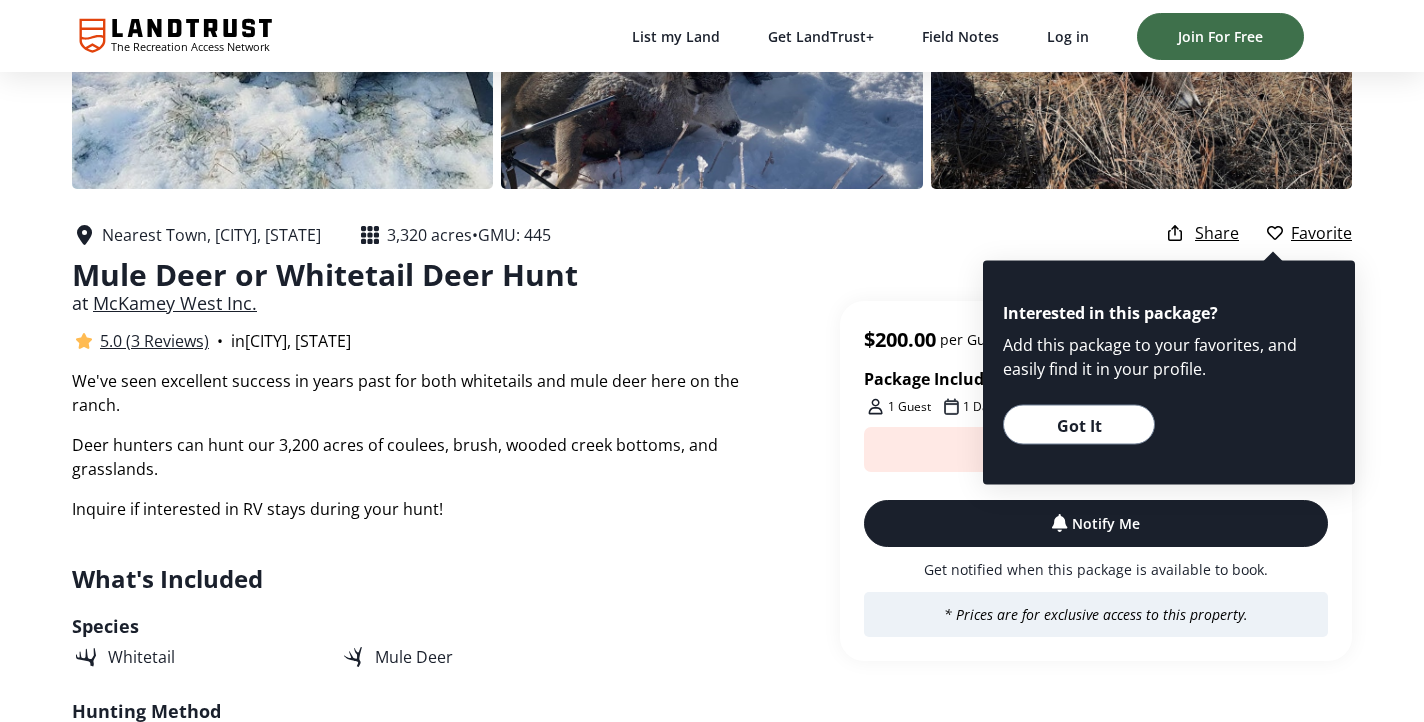 click on "McKamey West Inc." at bounding box center (175, 303) 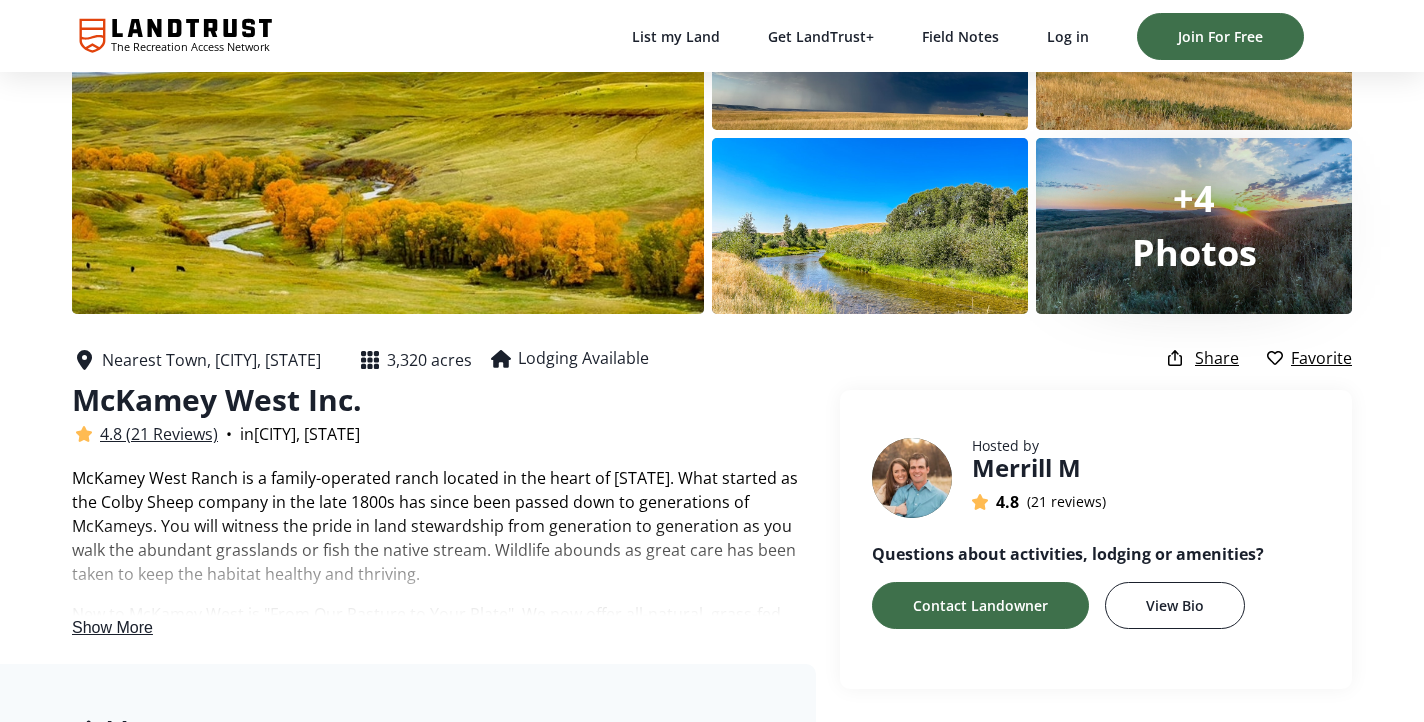 scroll, scrollTop: 158, scrollLeft: 0, axis: vertical 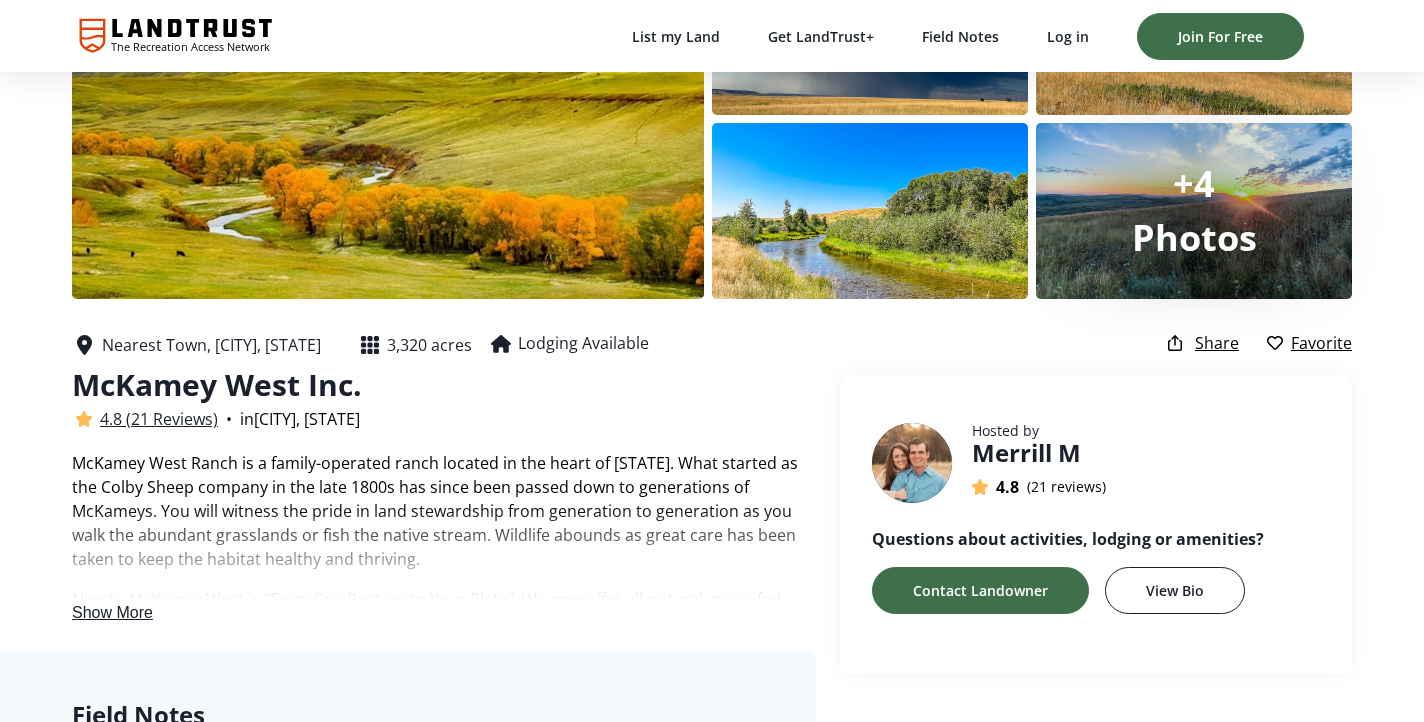 click on "Show More" at bounding box center [112, 612] 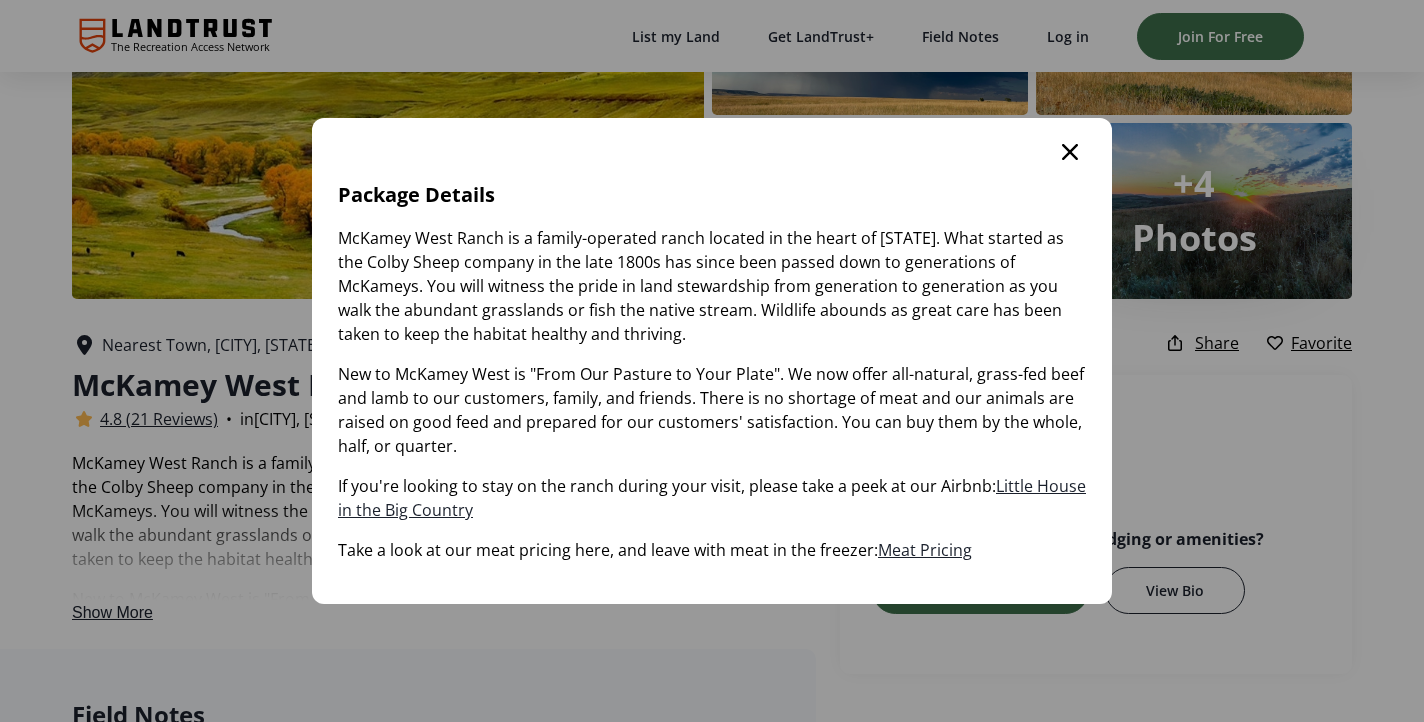 scroll, scrollTop: 1, scrollLeft: 0, axis: vertical 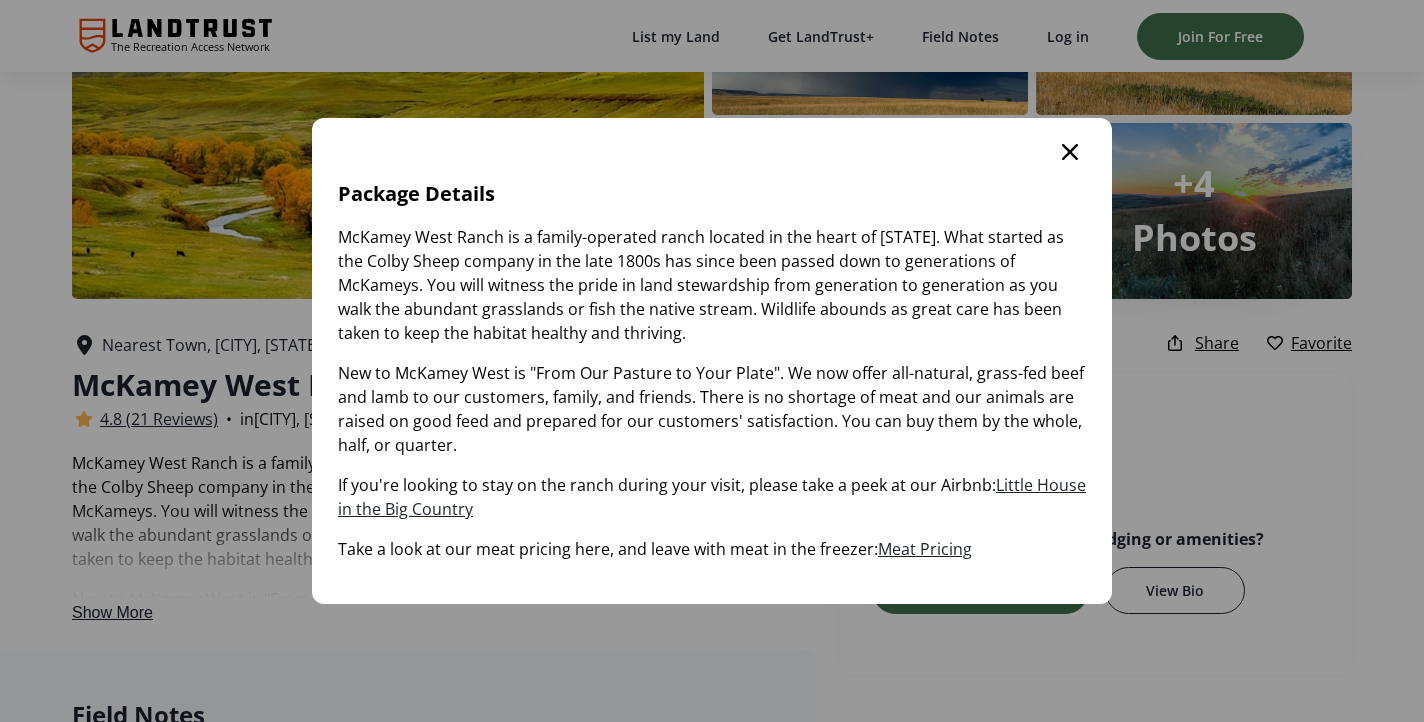 click 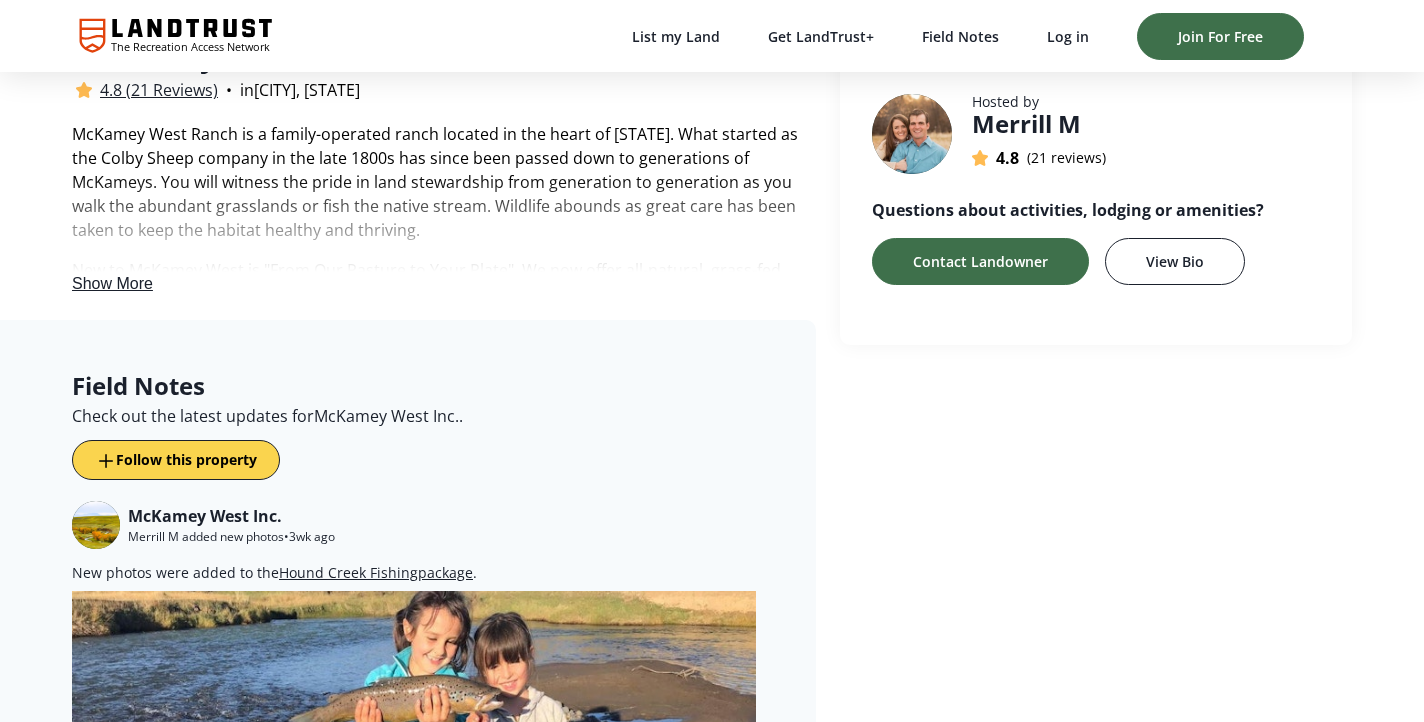 scroll, scrollTop: 479, scrollLeft: 0, axis: vertical 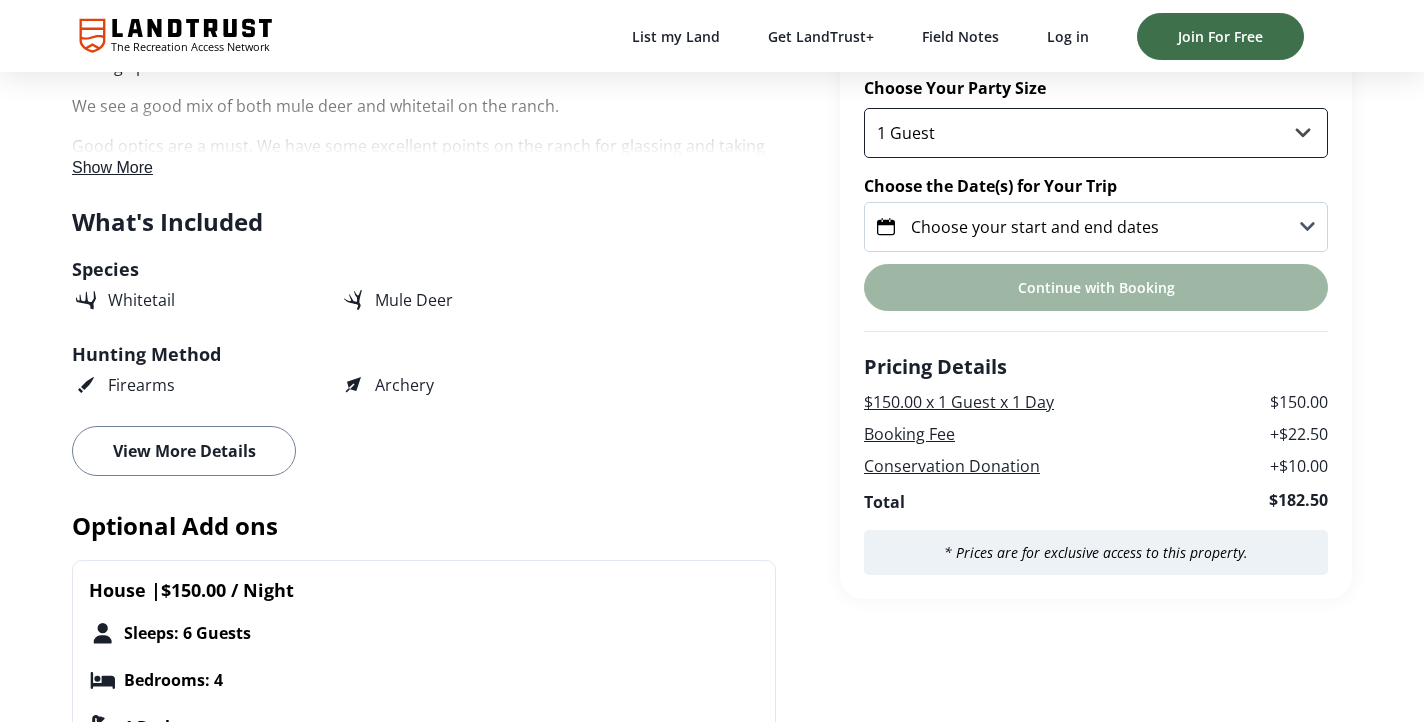 click on "1  Guest 2  Guests 3  Guests 4  Guests" at bounding box center (1096, 133) 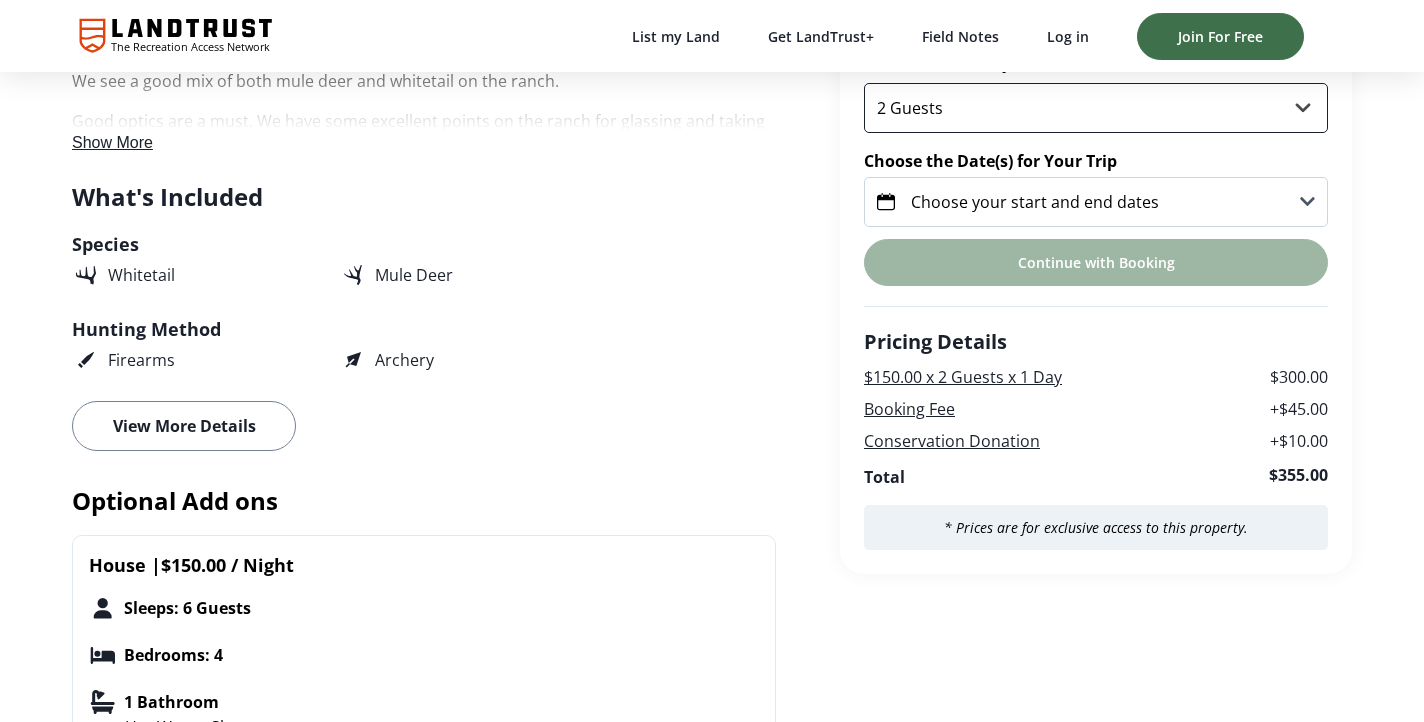 scroll, scrollTop: 659, scrollLeft: 0, axis: vertical 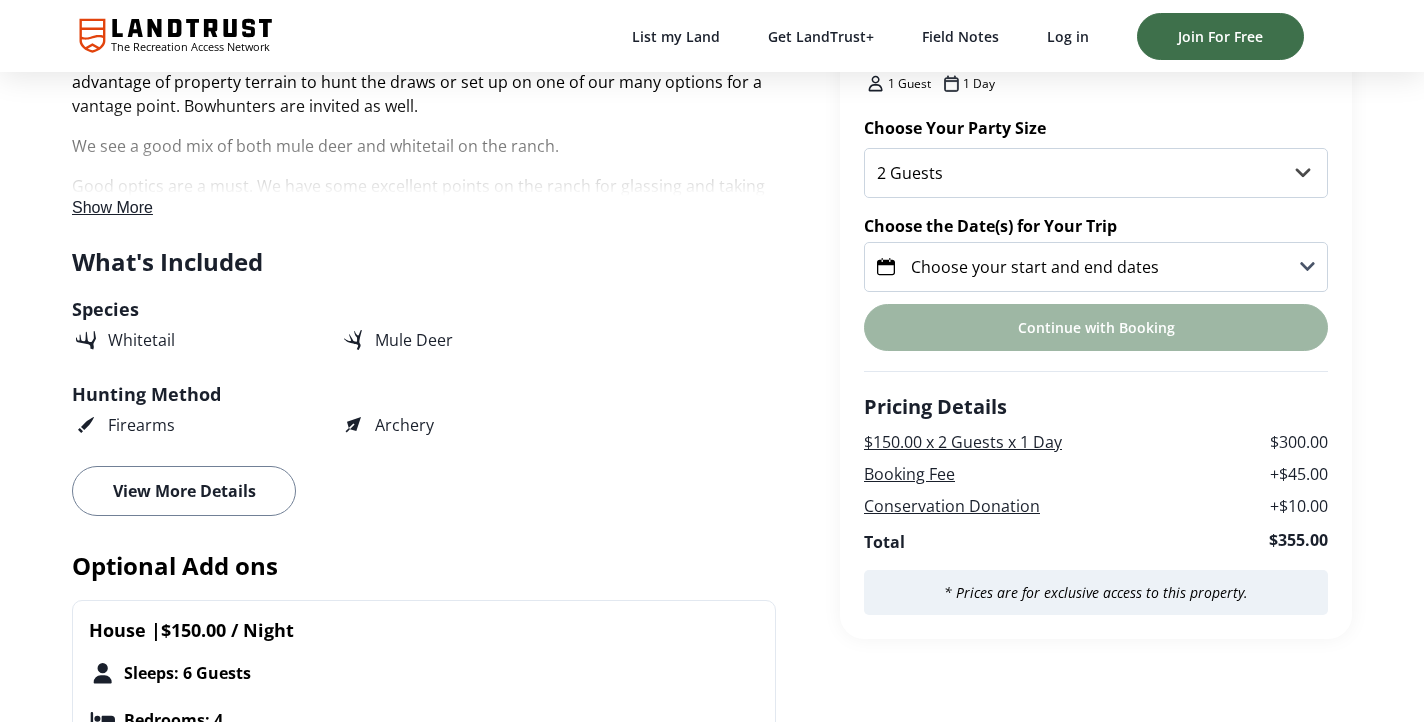 click on "Choose Your Party Size 1  Guest 2  Guests 3  Guests 4  Guests Choose the Date(s) for Your Trip Choose your start and end dates Continue with Booking Pricing Details $150.00 x 2 Guests x 1 Day $300.00 Booking Fee + $45.00 Conservation Donation + $10.00 Total $355.00" at bounding box center (1096, 337) 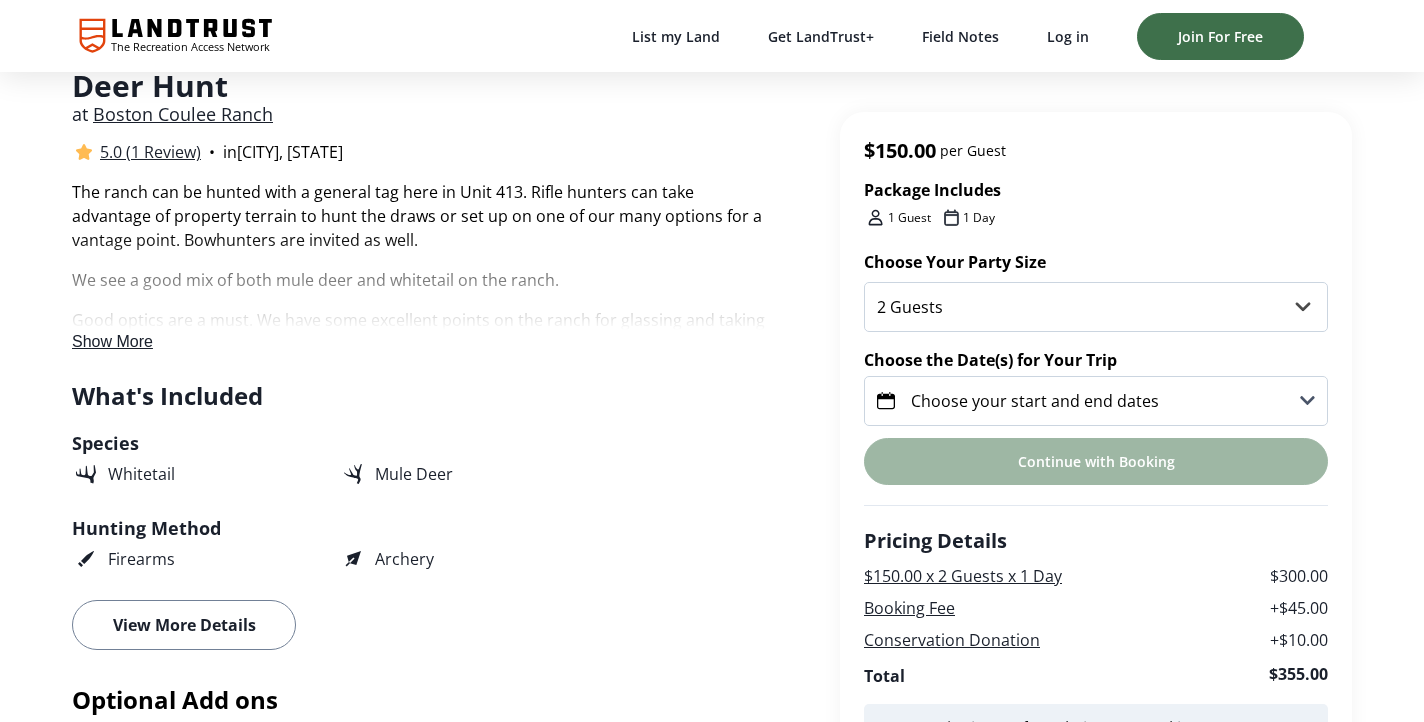 scroll, scrollTop: 460, scrollLeft: 0, axis: vertical 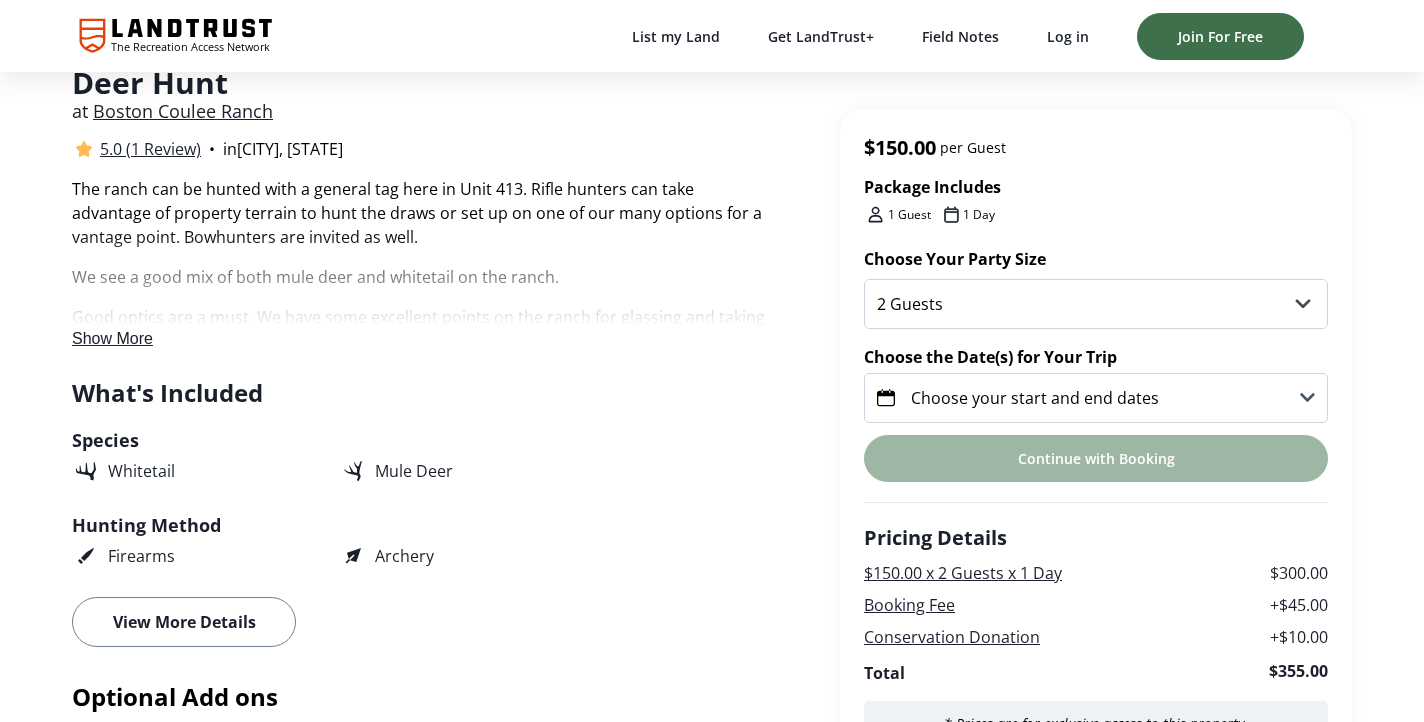 click on "Choose your start and end dates" at bounding box center [1035, 398] 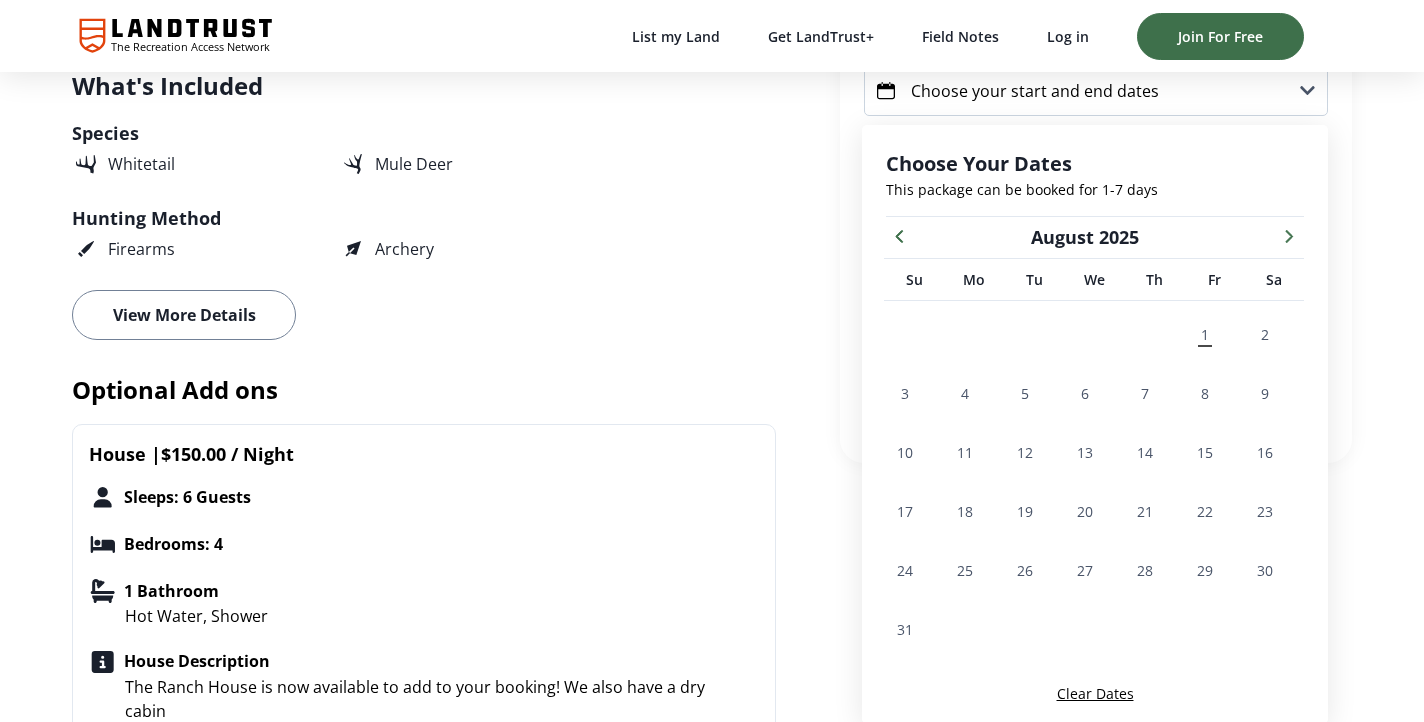 scroll, scrollTop: 789, scrollLeft: 0, axis: vertical 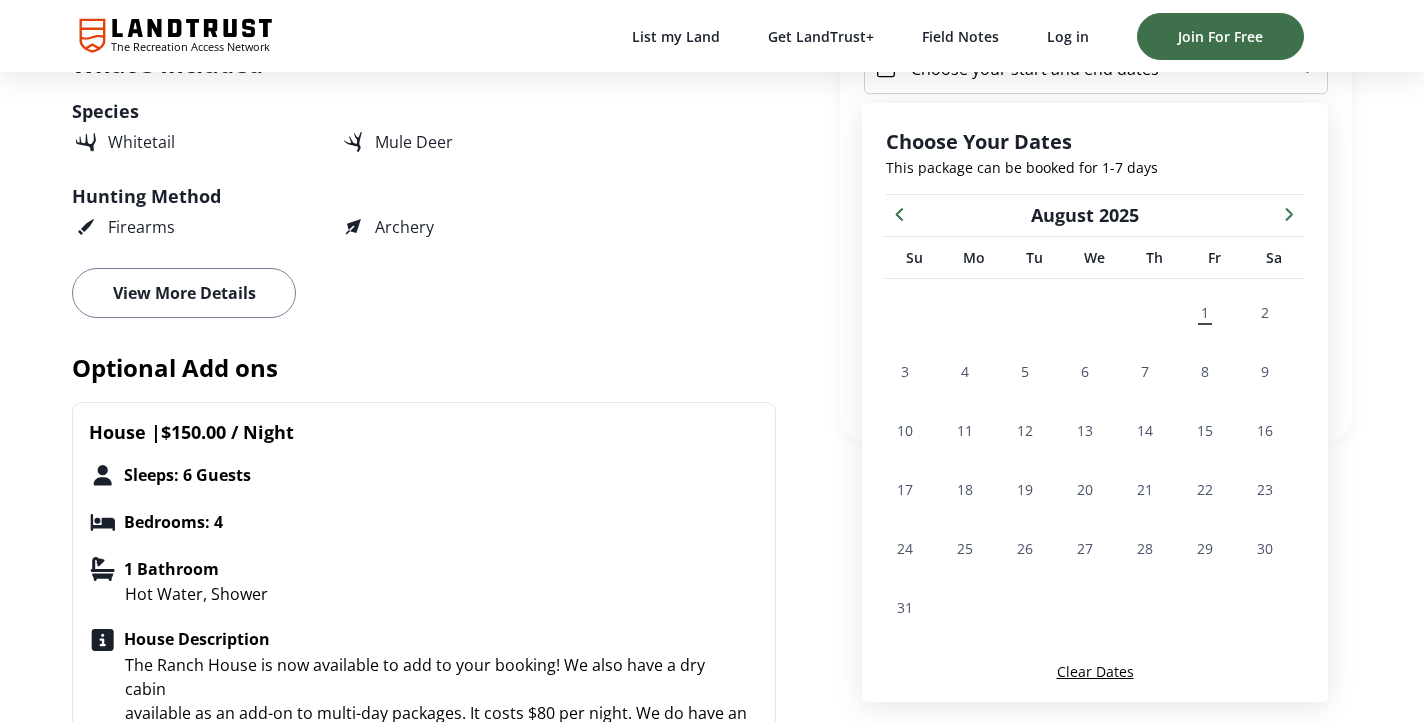 click 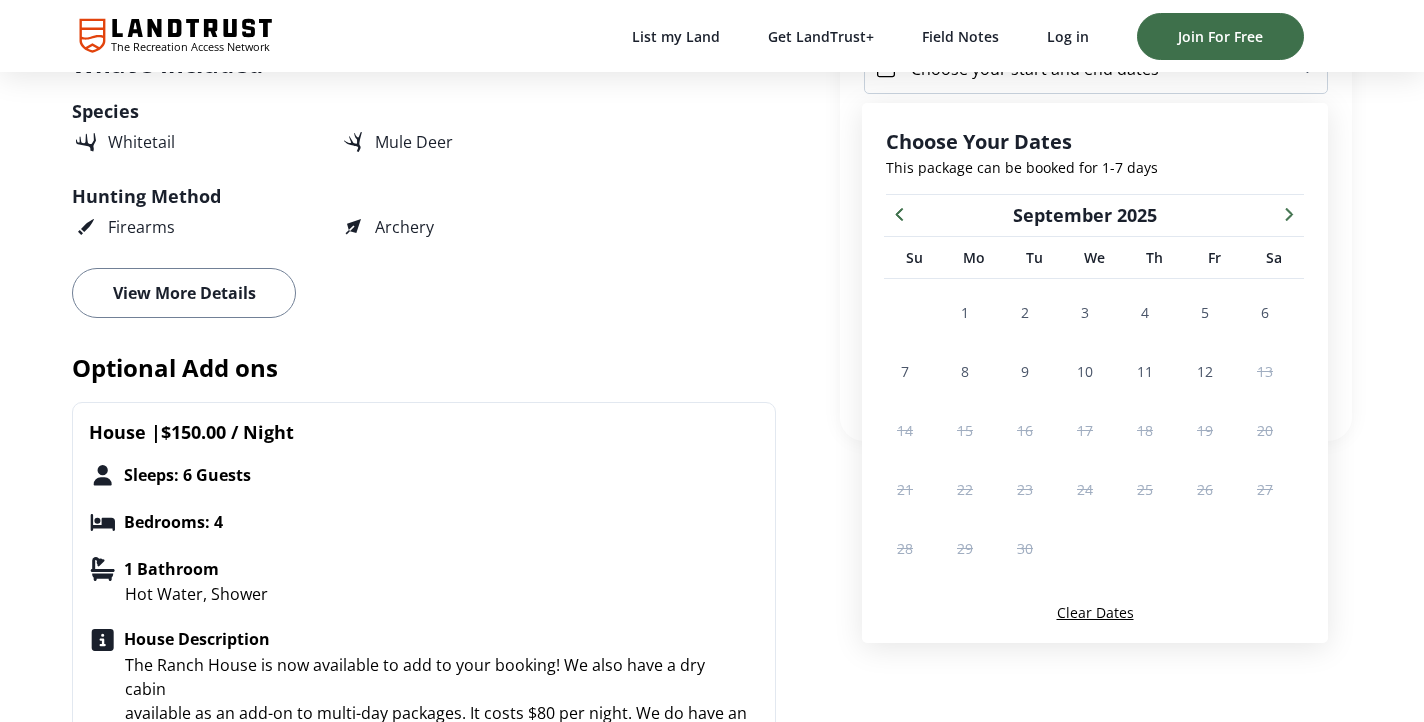 click 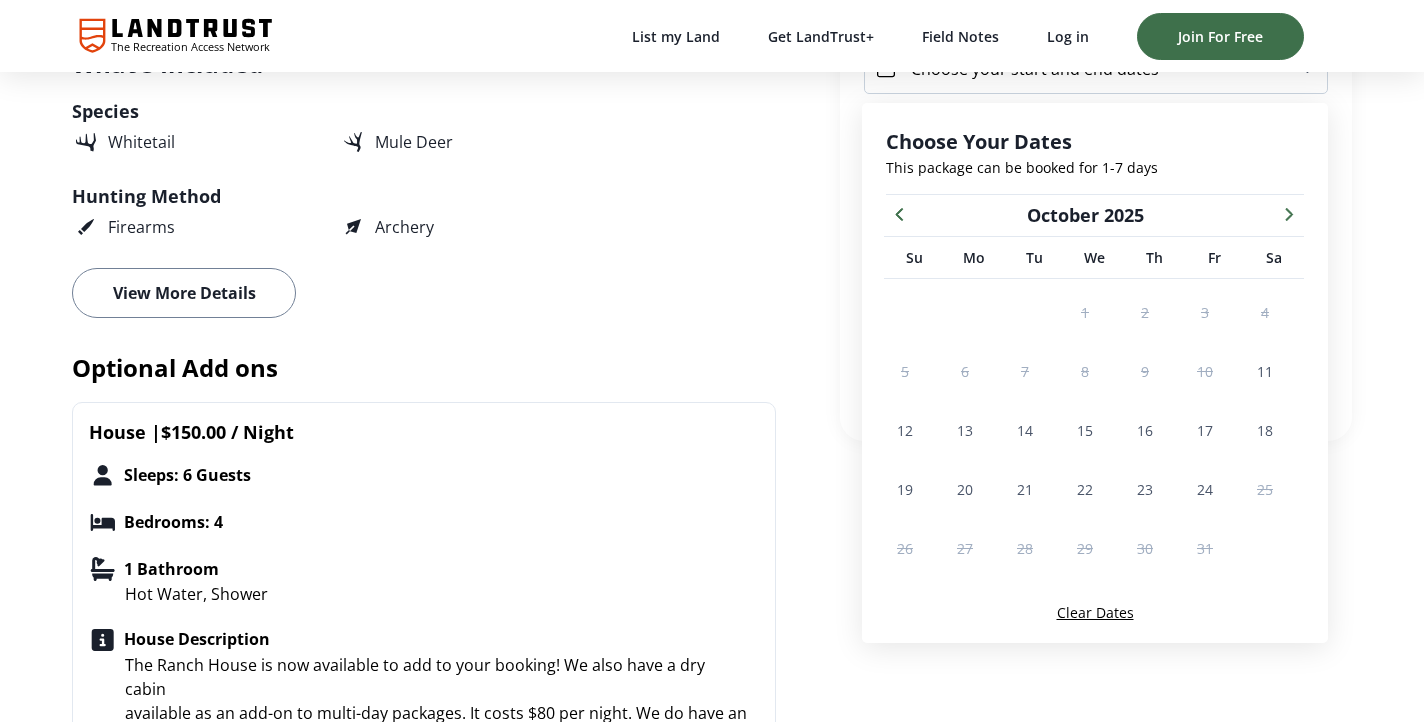 click 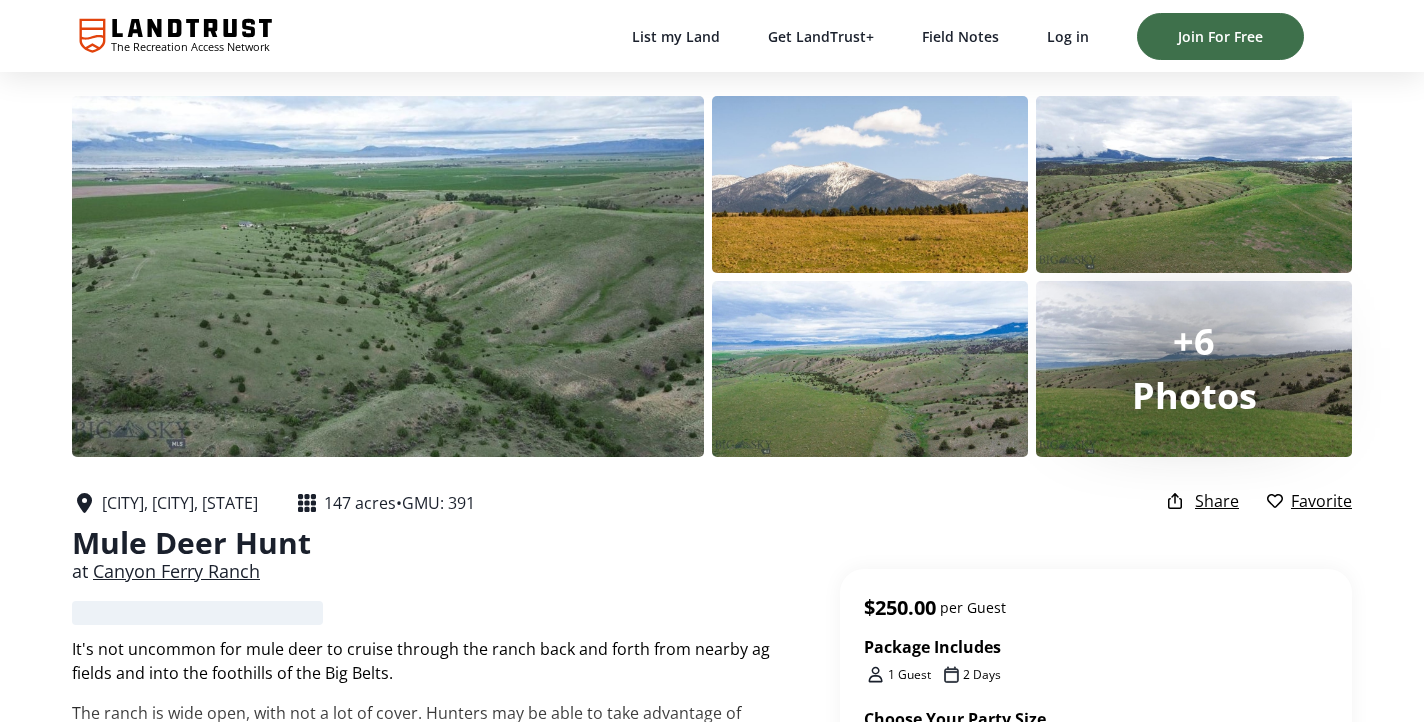 scroll, scrollTop: 0, scrollLeft: 0, axis: both 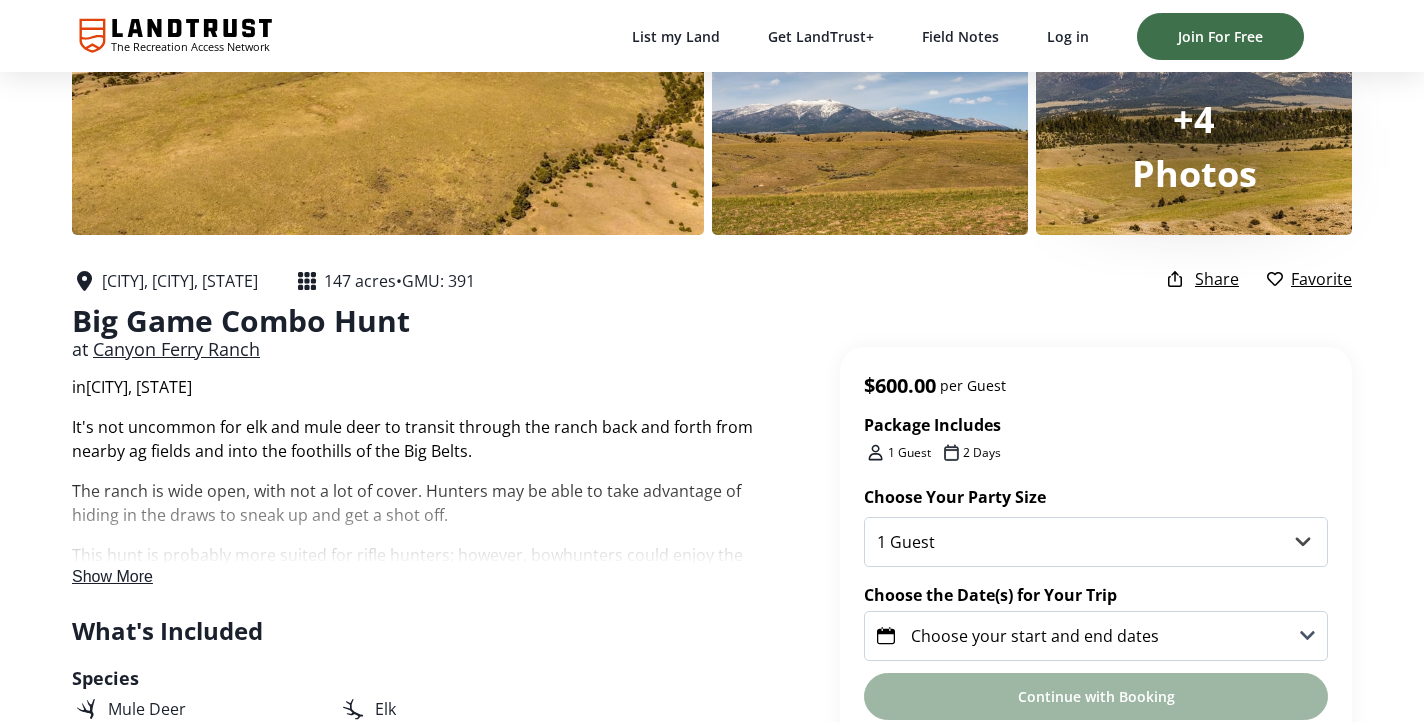 click on "Show More" at bounding box center [112, 576] 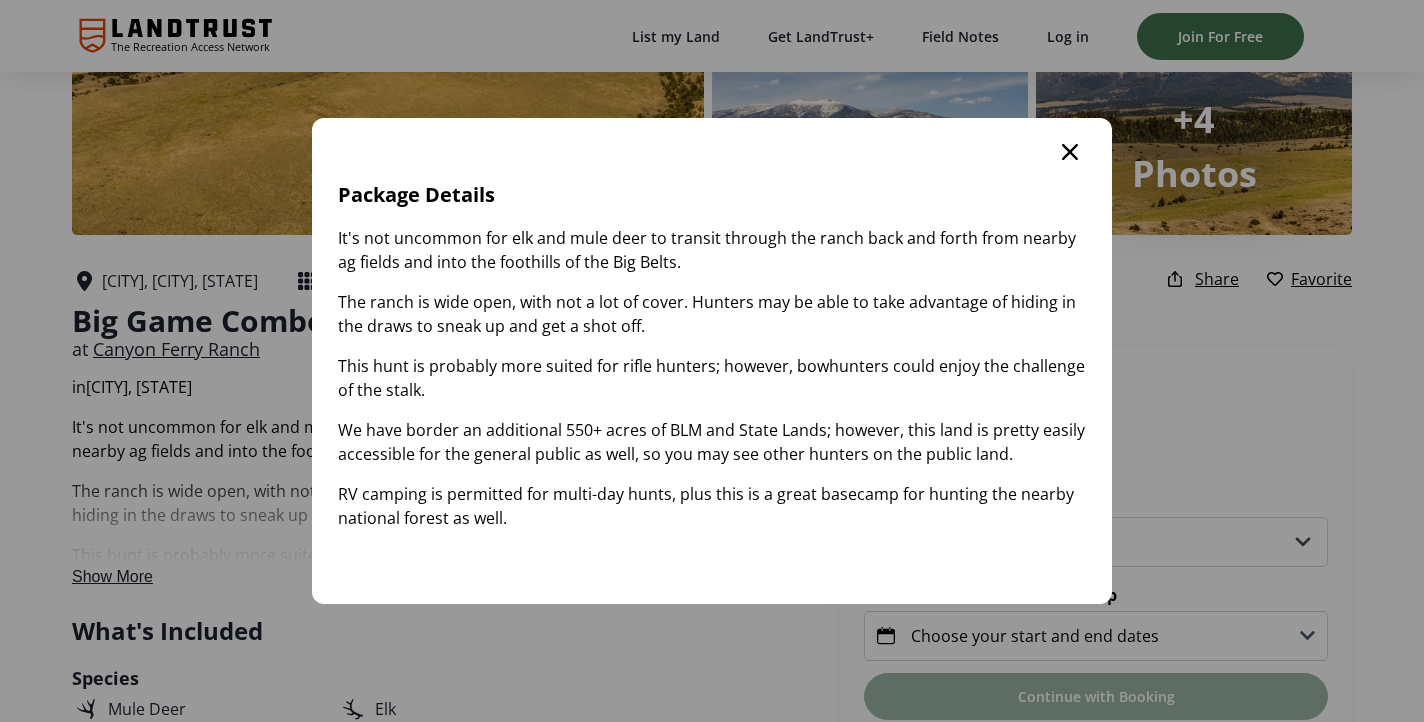 scroll, scrollTop: 0, scrollLeft: 0, axis: both 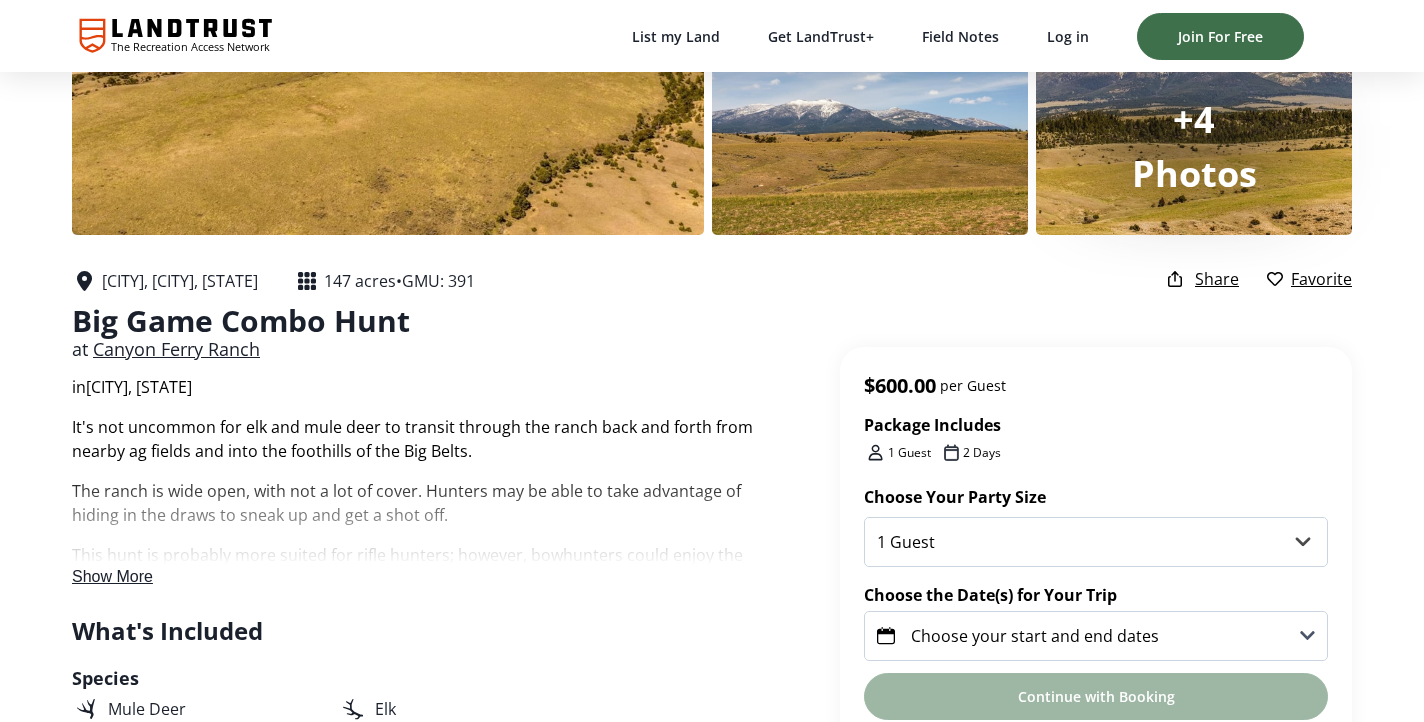 click on "+4" at bounding box center [1194, 119] 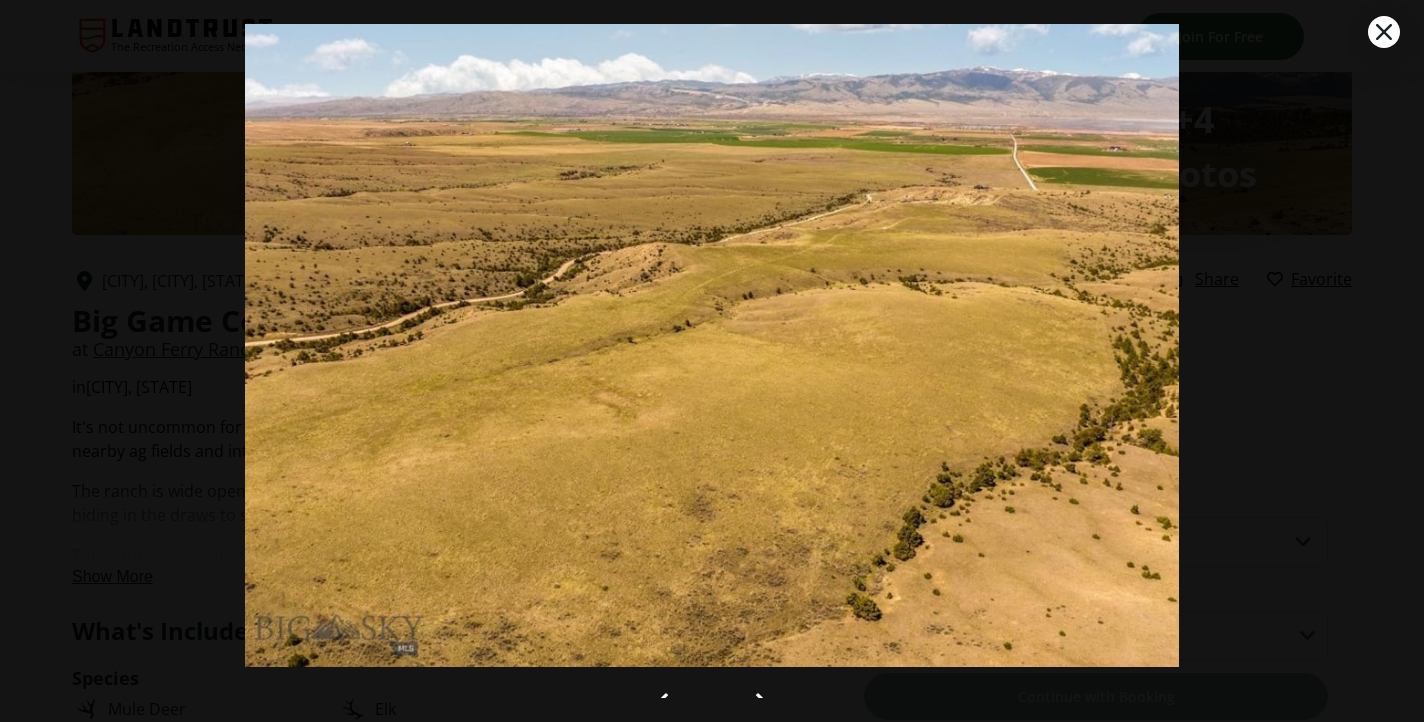 scroll, scrollTop: 0, scrollLeft: 0, axis: both 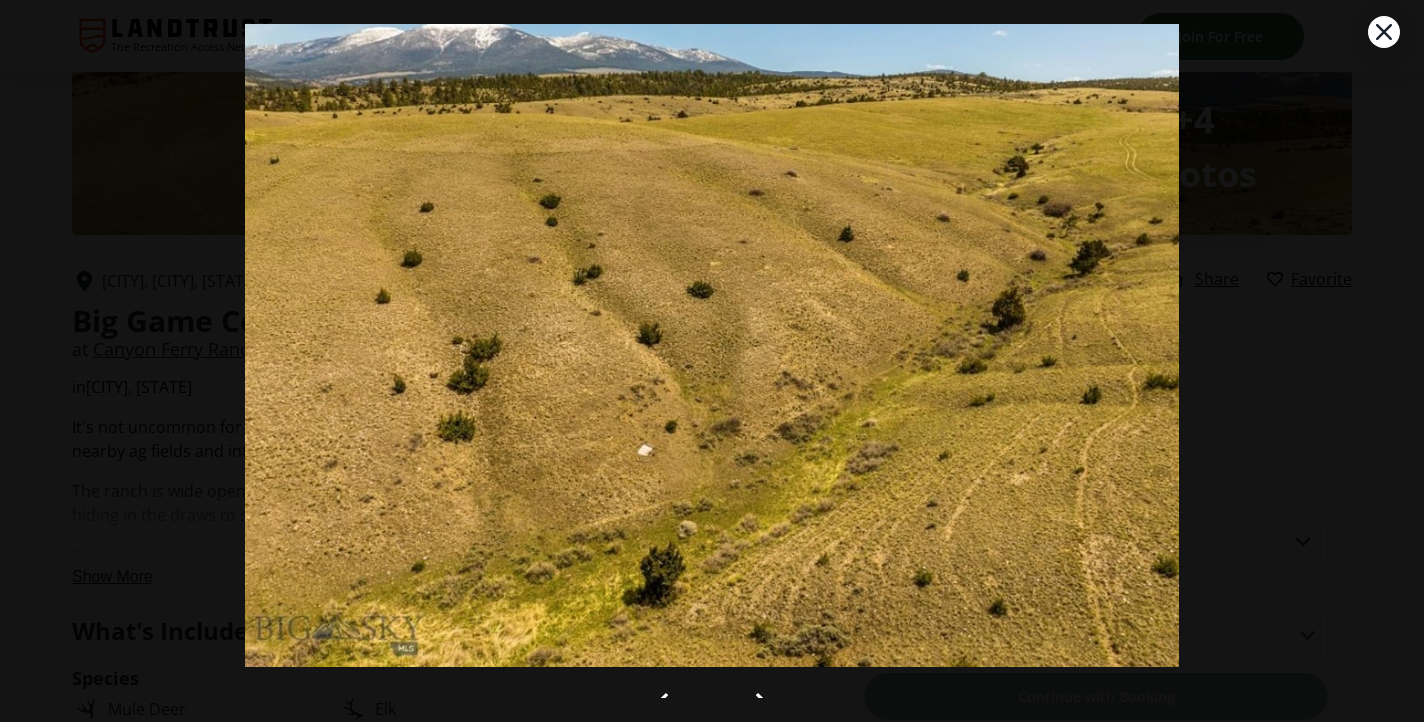 click at bounding box center [764, 707] 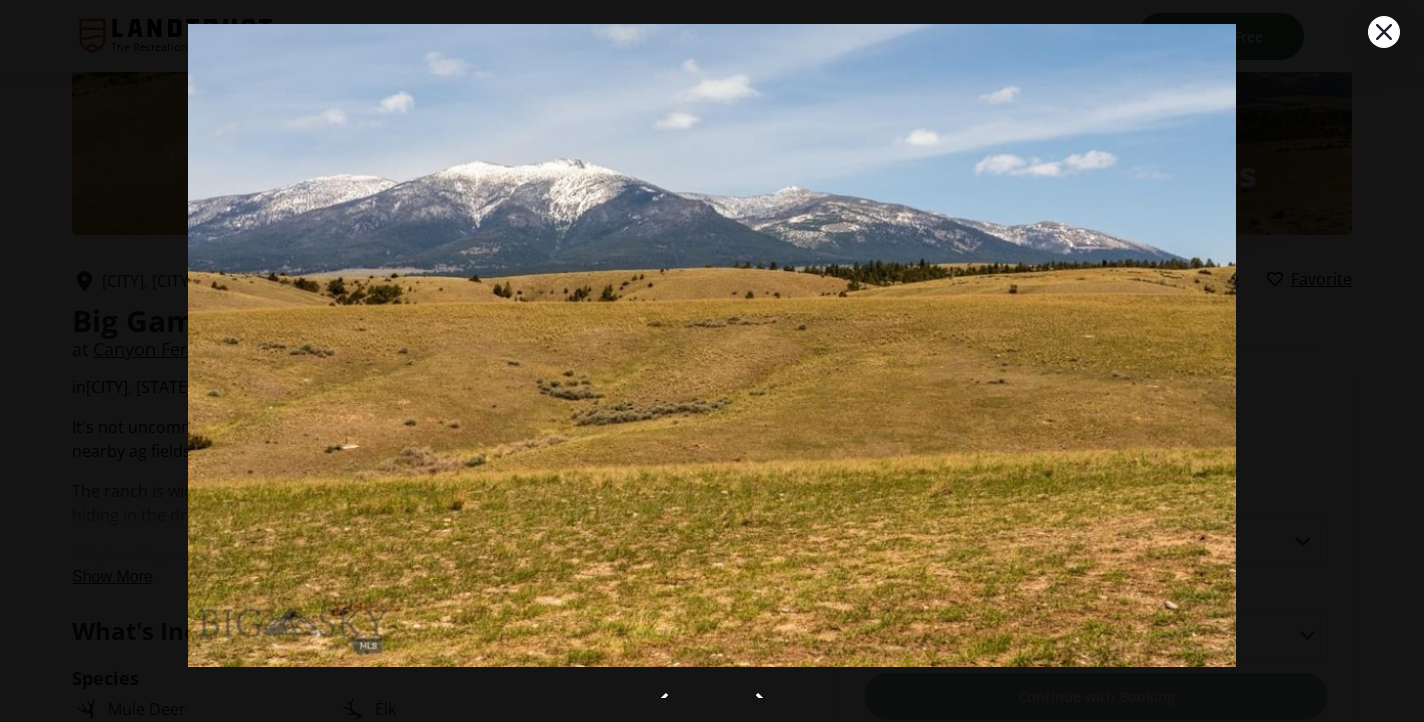click at bounding box center [764, 707] 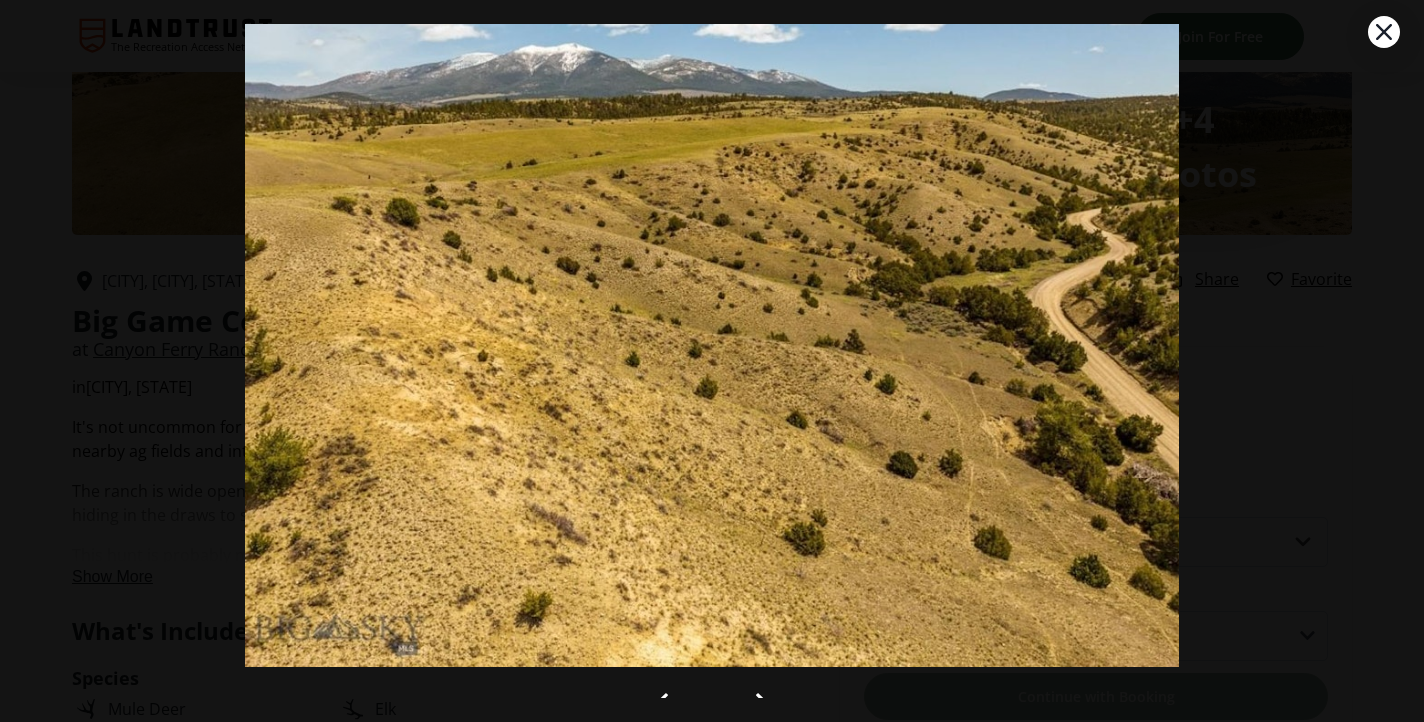 click 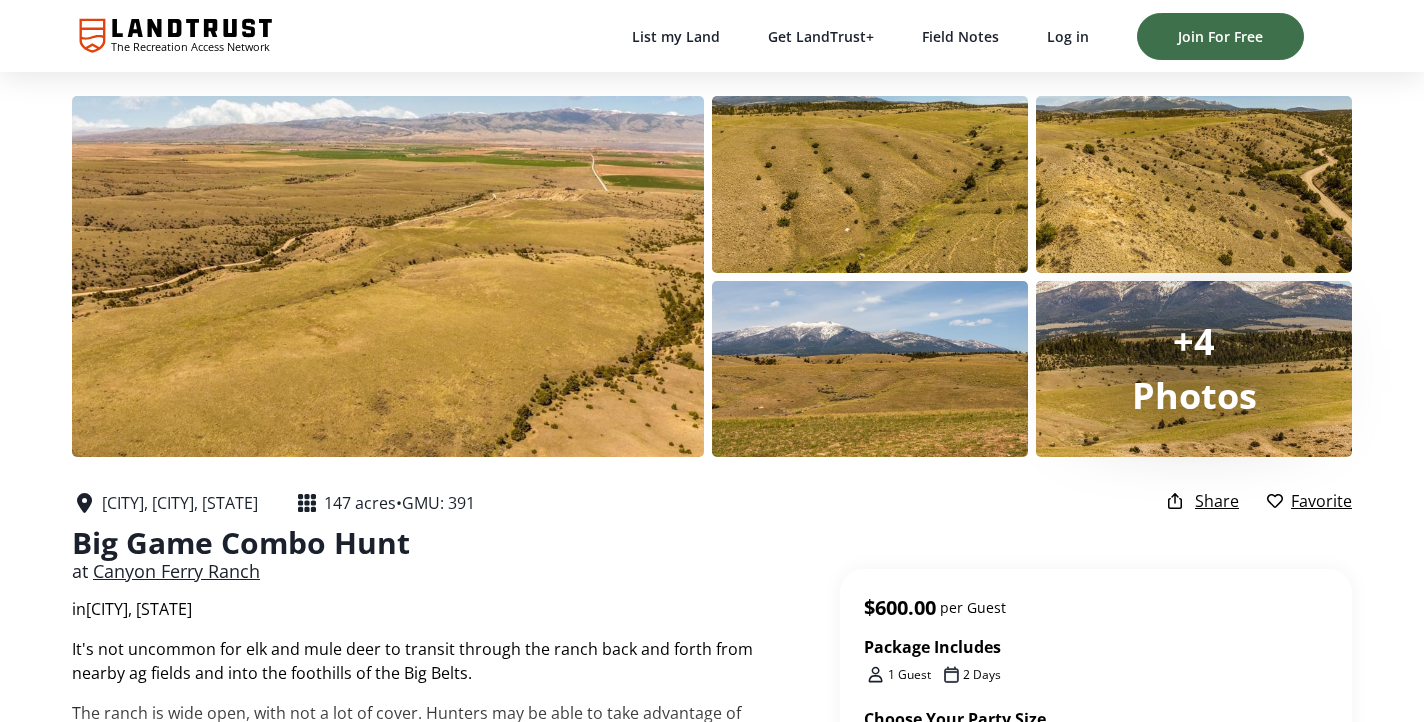 scroll, scrollTop: 222, scrollLeft: 0, axis: vertical 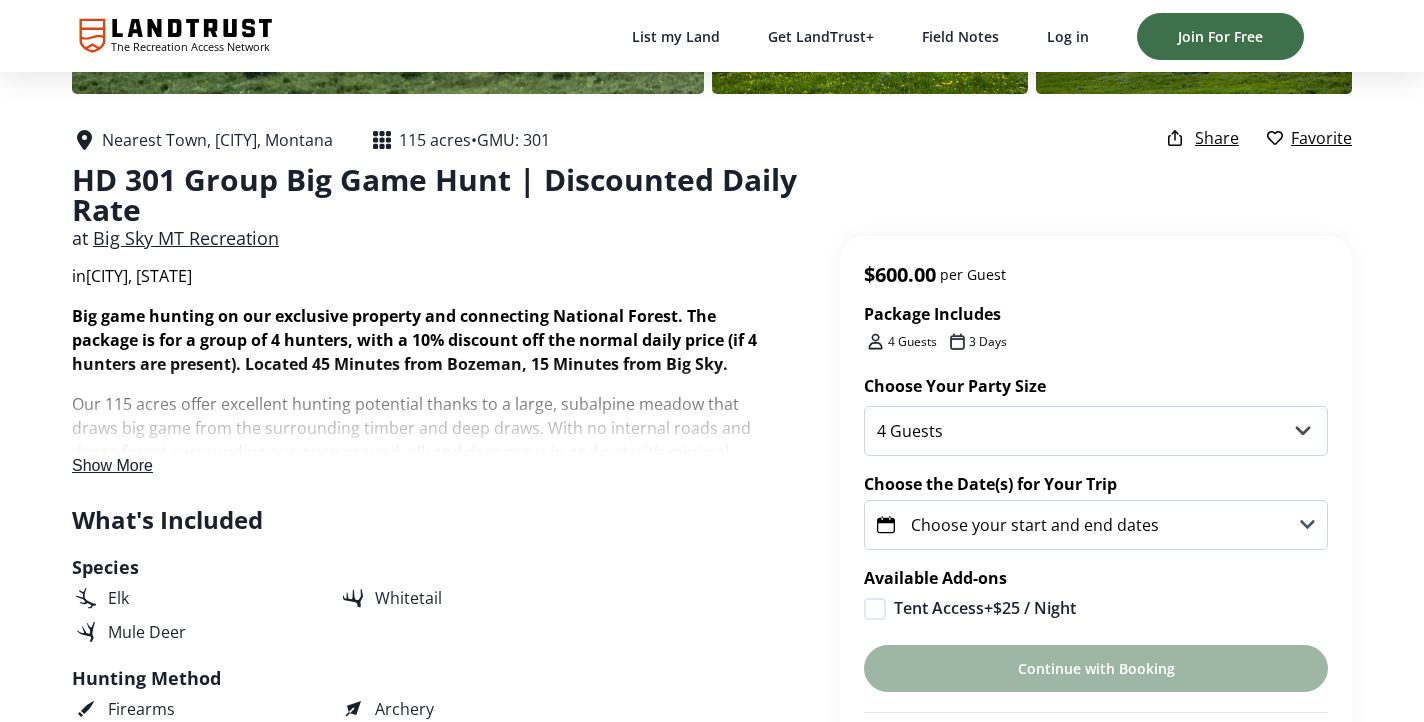 click on "Show More" at bounding box center (112, 465) 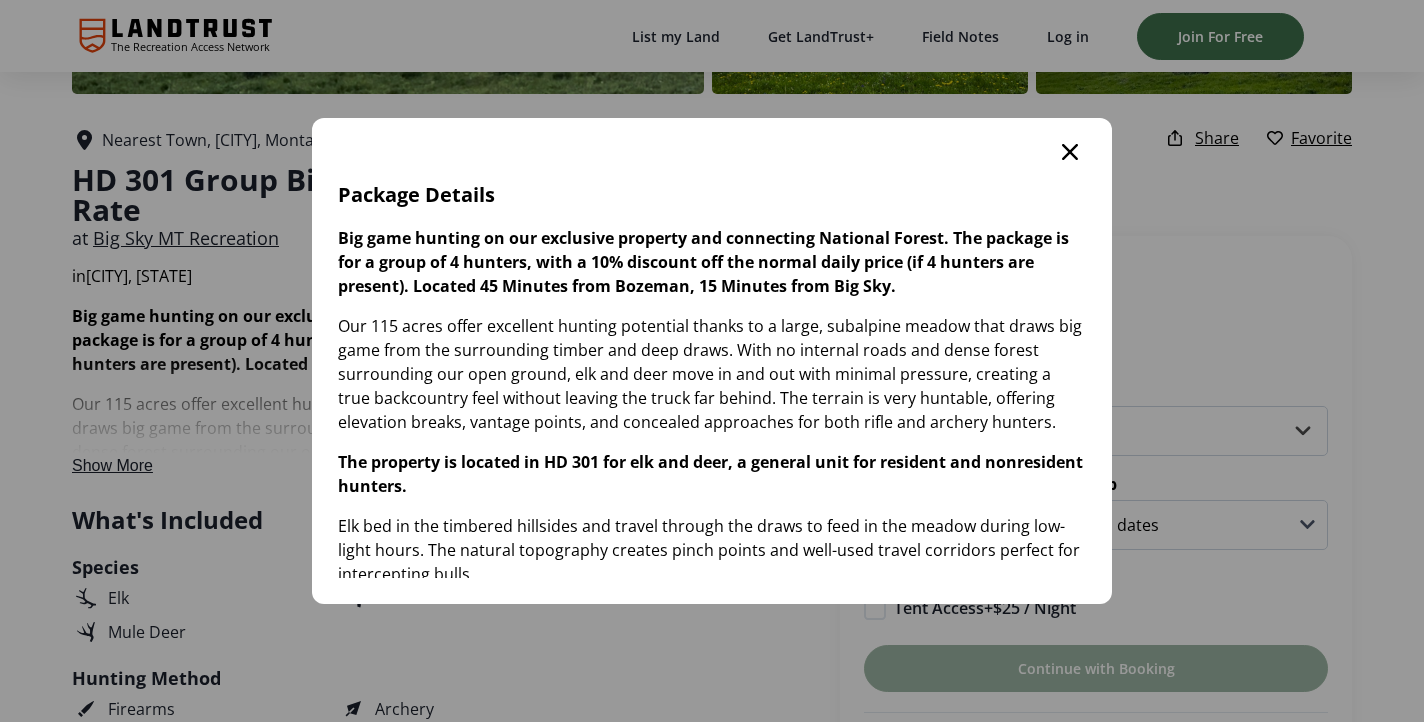 scroll, scrollTop: 0, scrollLeft: 0, axis: both 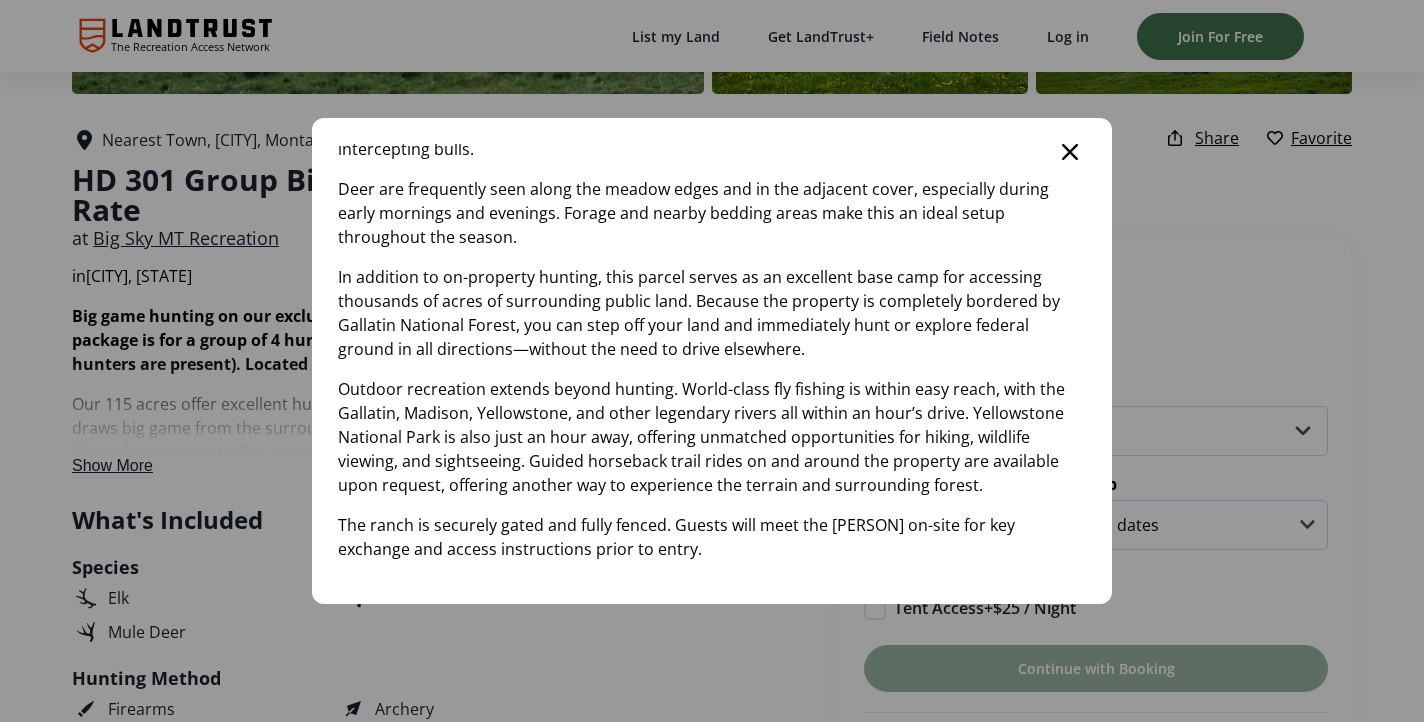 click 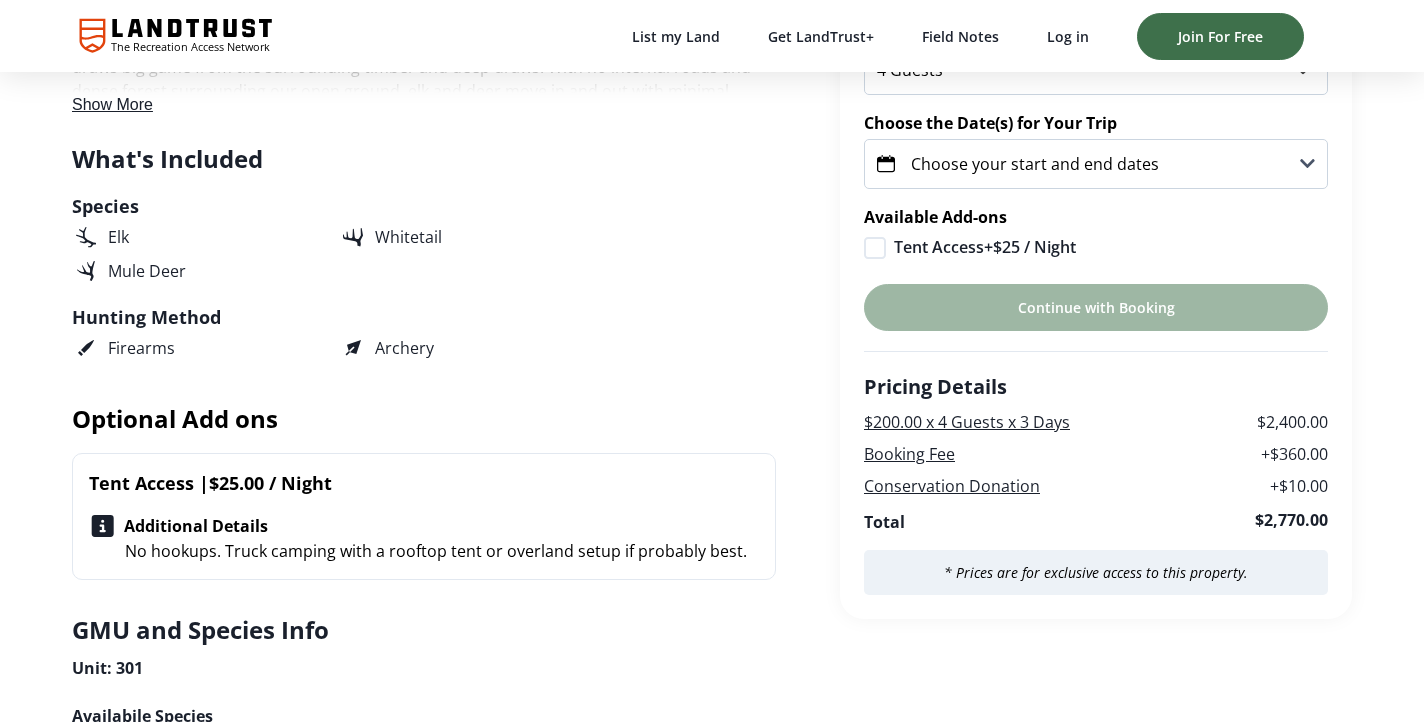 scroll, scrollTop: 593, scrollLeft: 0, axis: vertical 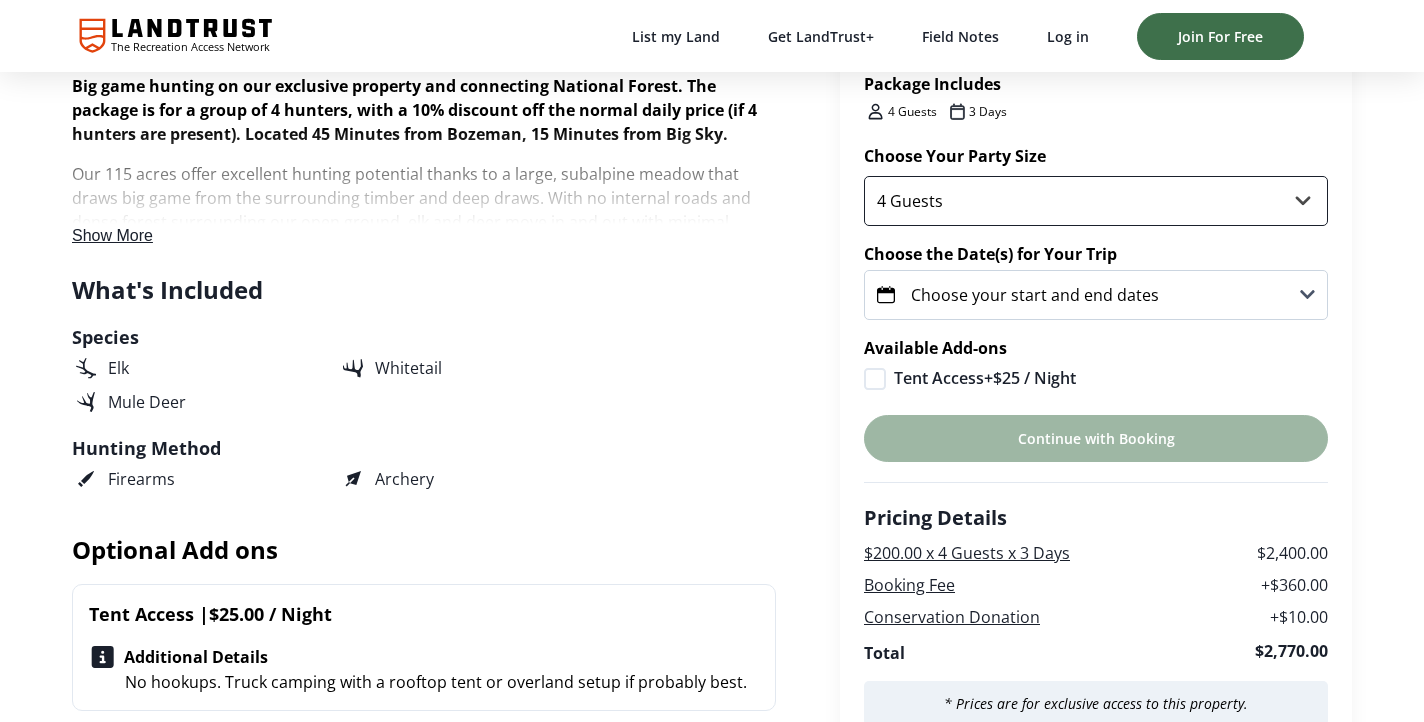 click on "4  Guests" at bounding box center (1096, 201) 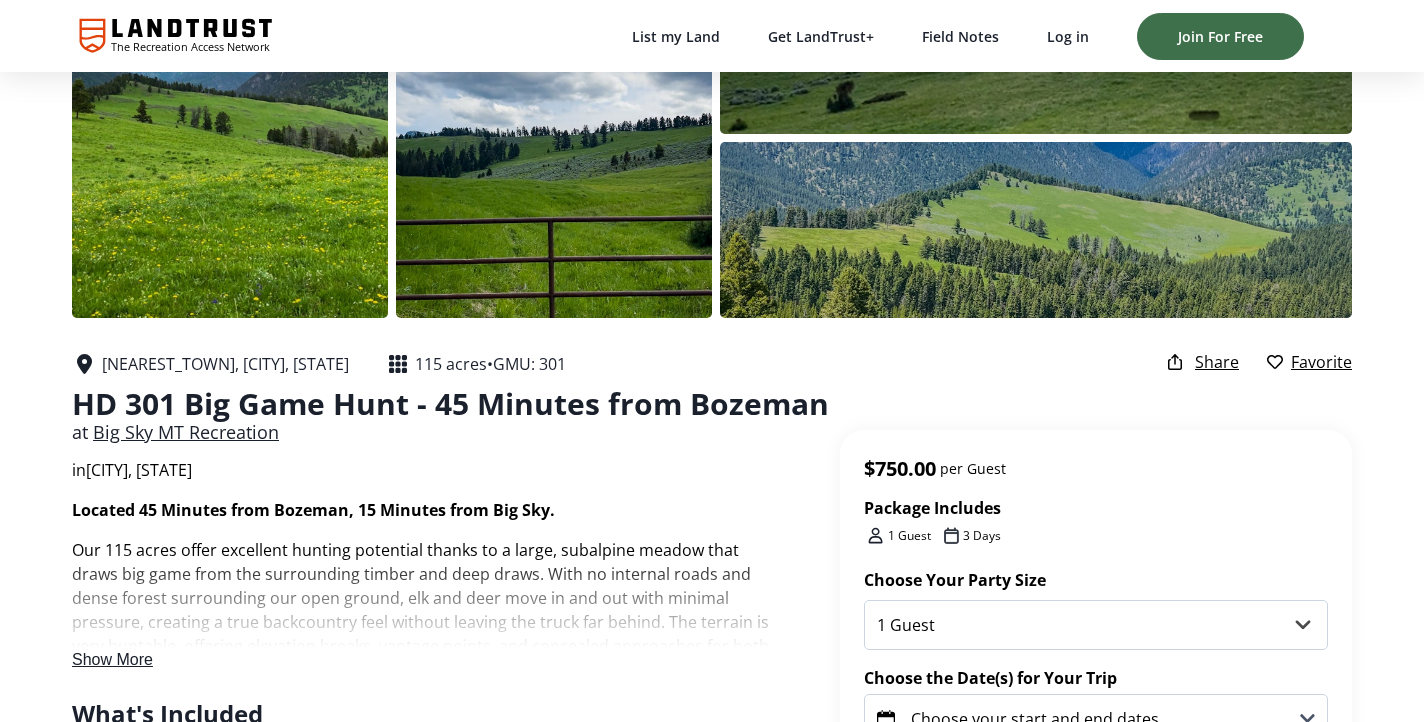 scroll, scrollTop: 0, scrollLeft: 0, axis: both 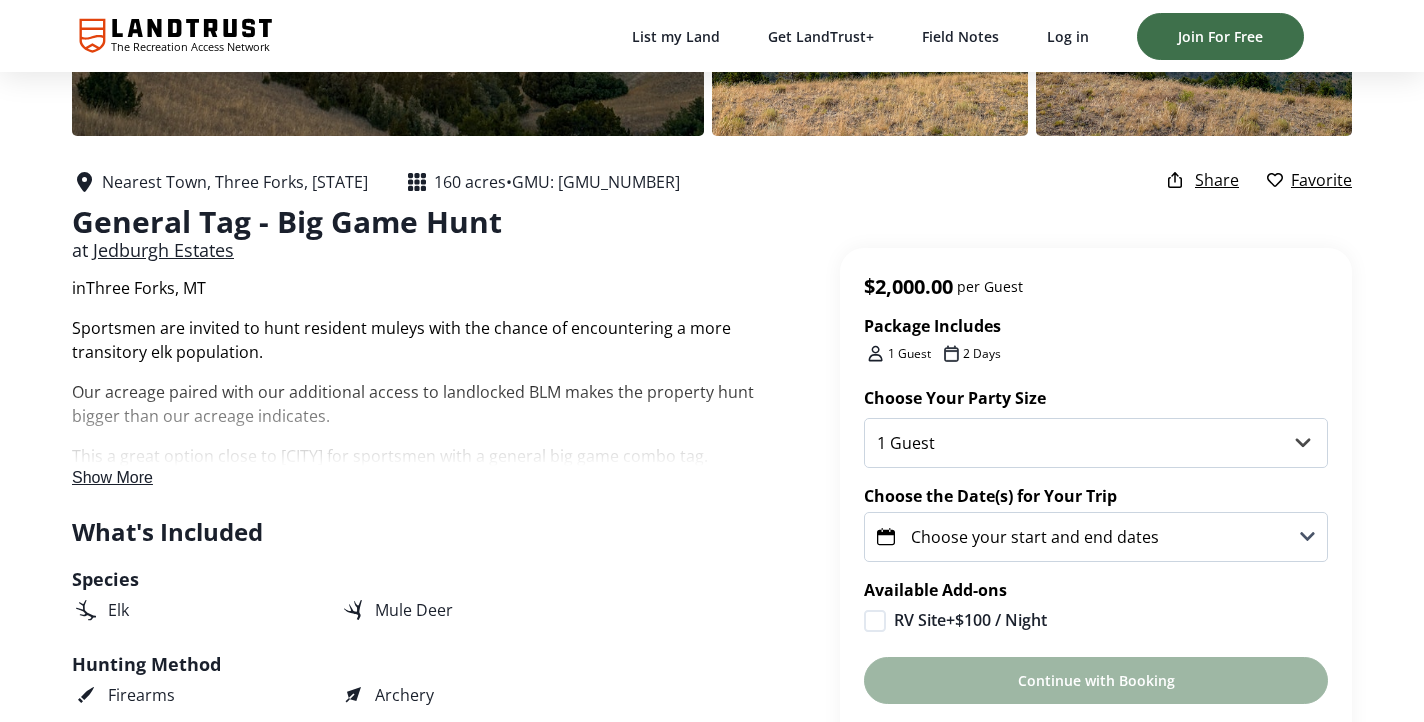 click on "Show More" at bounding box center (112, 477) 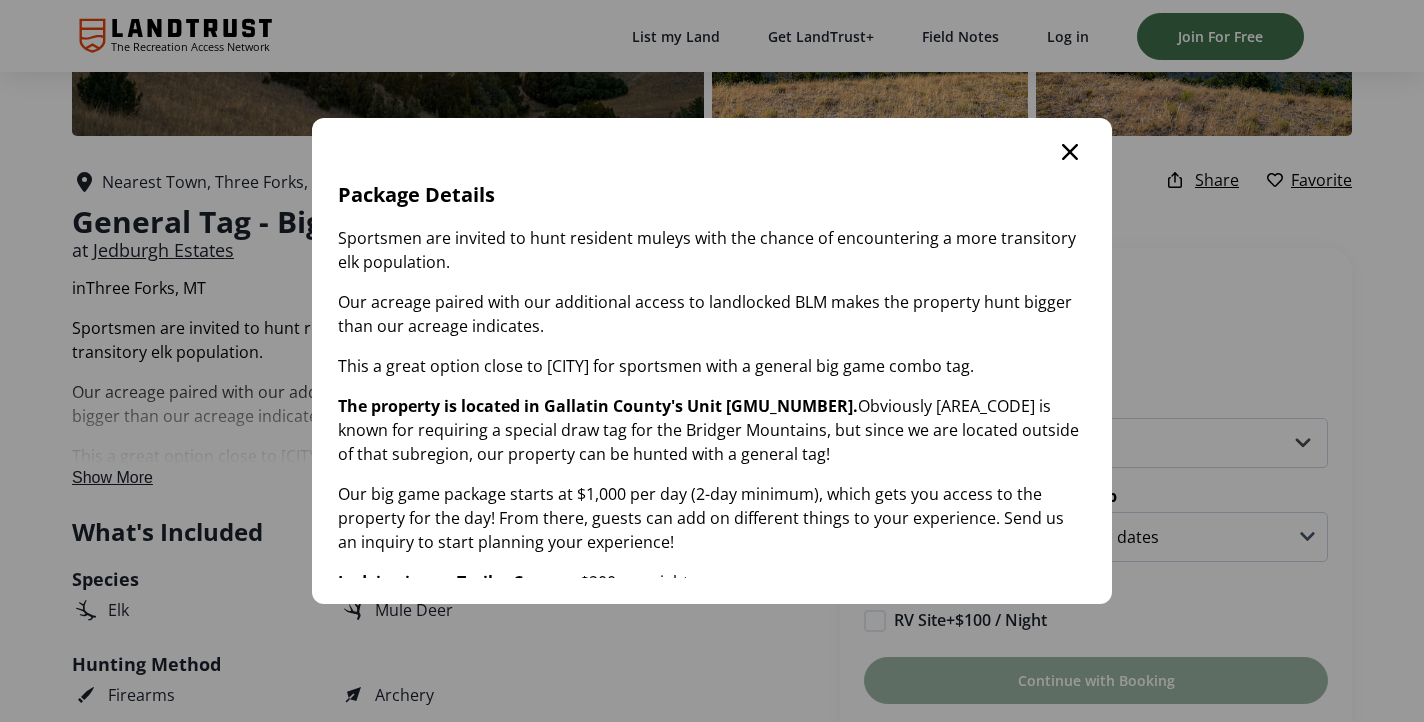 scroll, scrollTop: 0, scrollLeft: 0, axis: both 